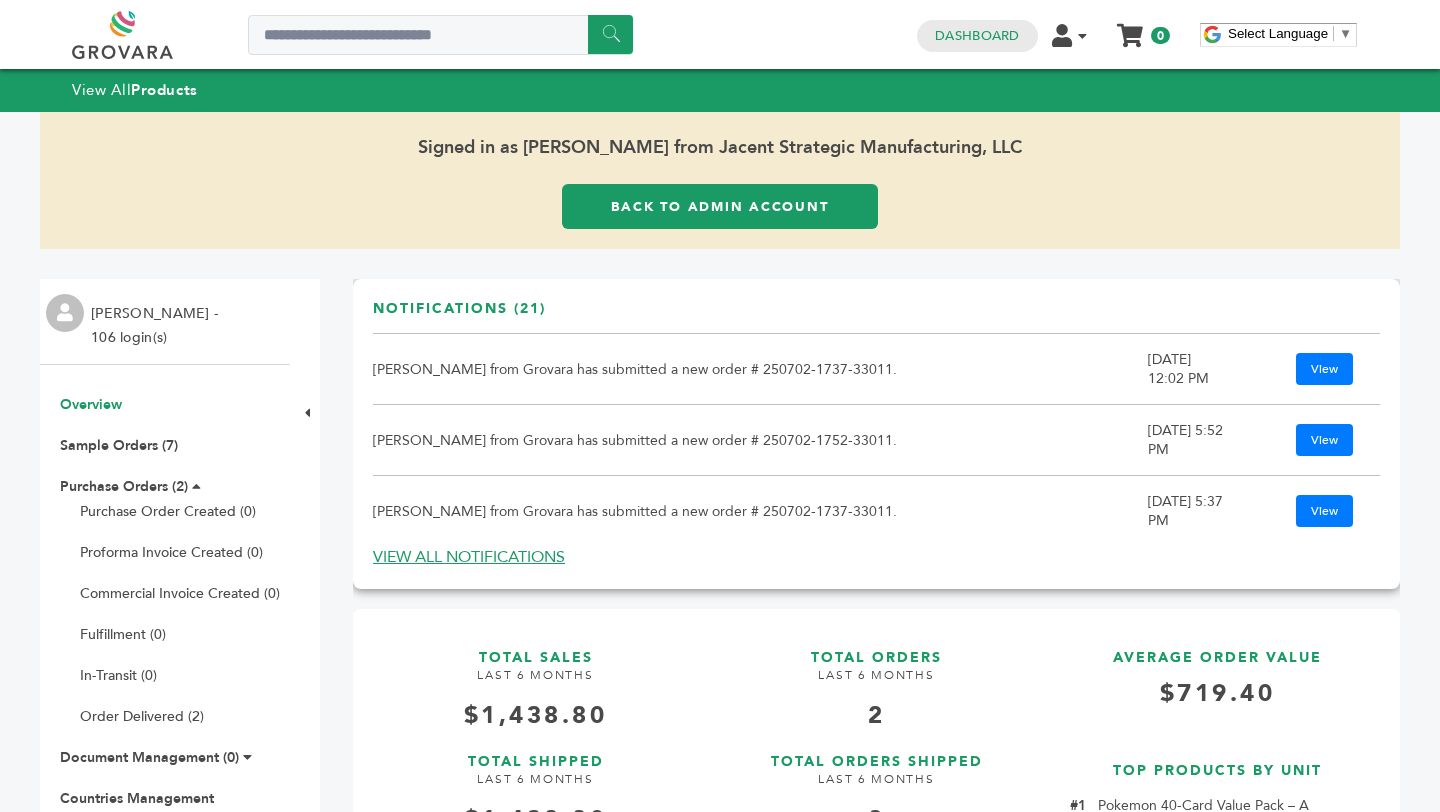 scroll, scrollTop: 0, scrollLeft: 0, axis: both 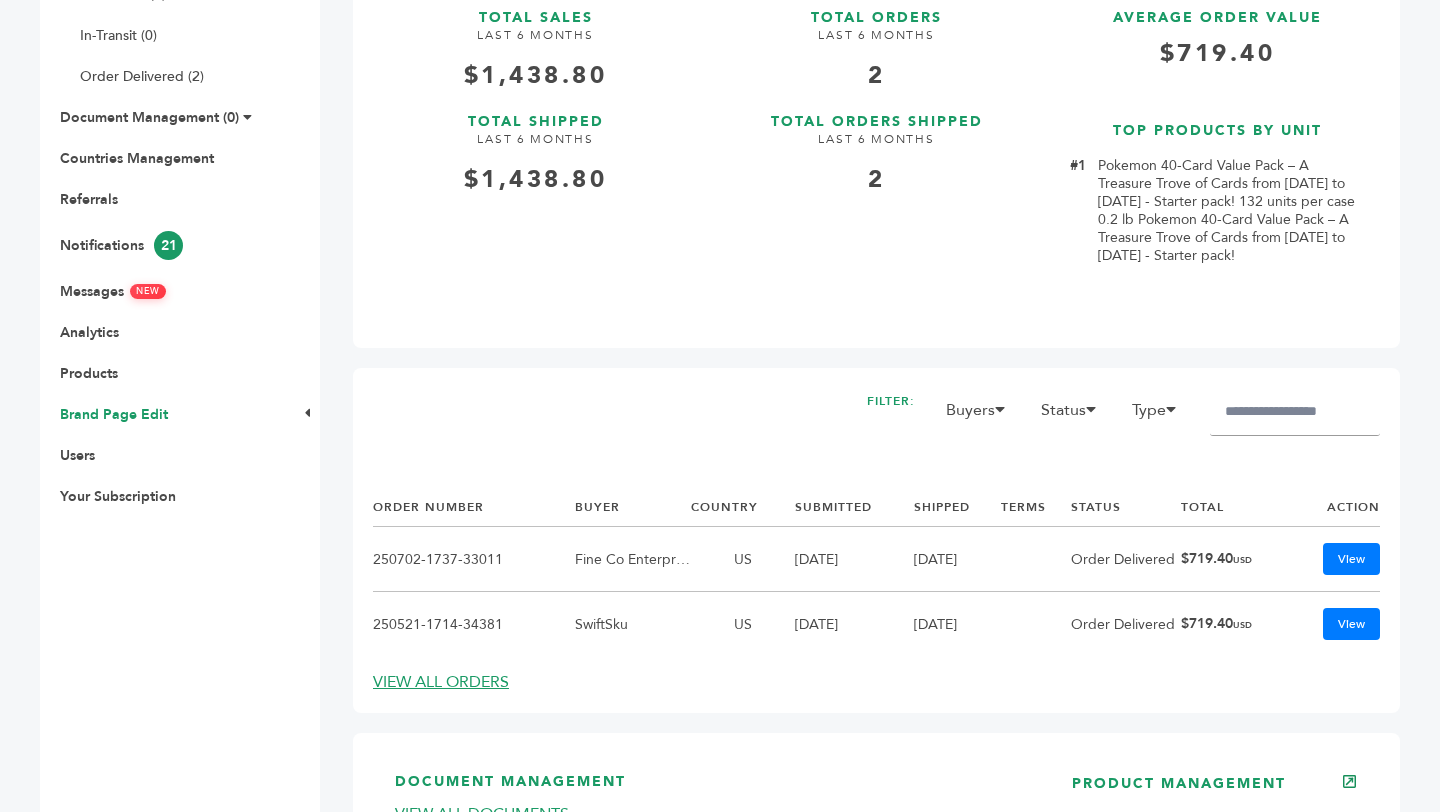 click on "Brand Page Edit" at bounding box center (114, 414) 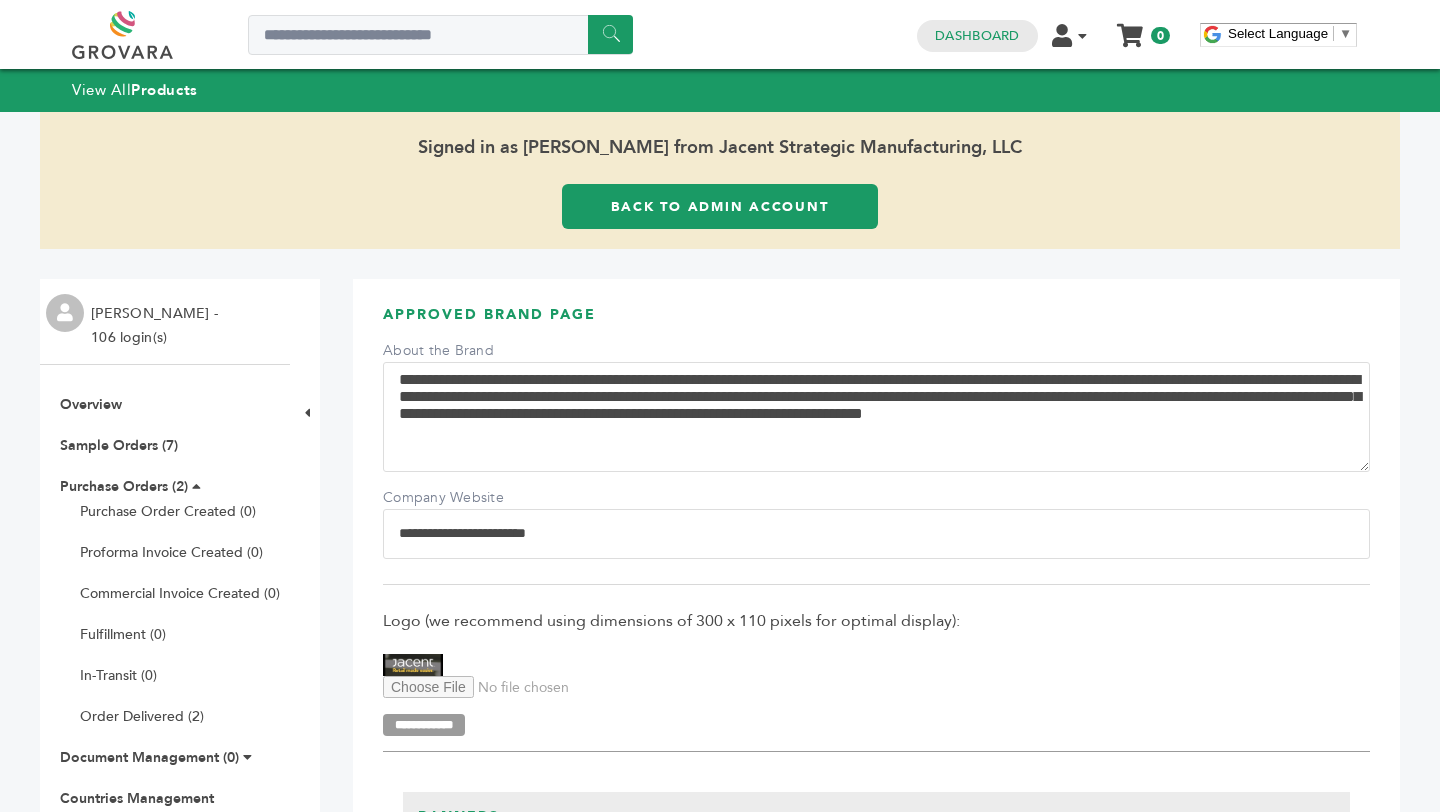 scroll, scrollTop: 0, scrollLeft: 0, axis: both 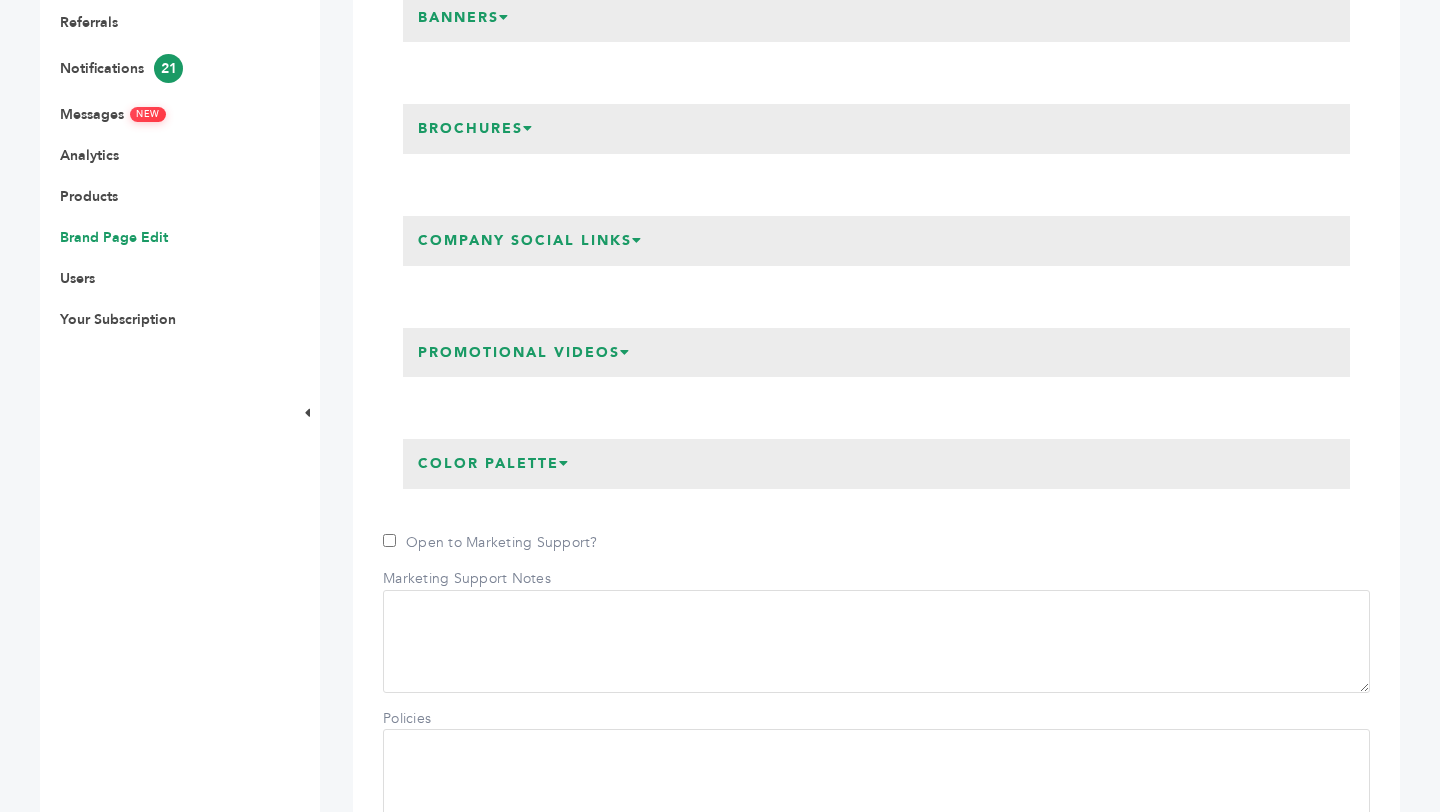 click at bounding box center (625, 352) 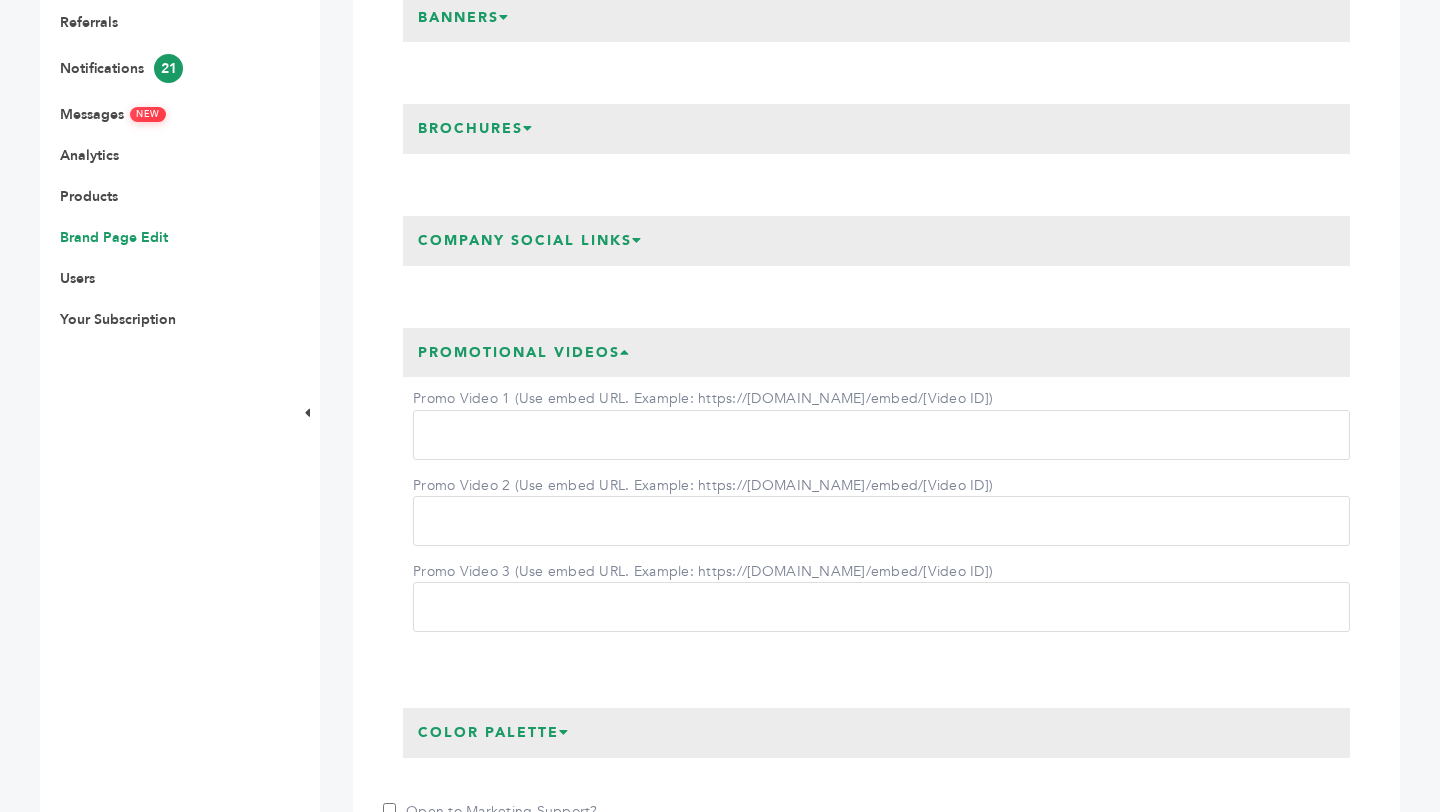 click on "Promo Video 1 (Use embed URL. Example: https://www.youtube.com/embed/[Video ID])" at bounding box center (881, 435) 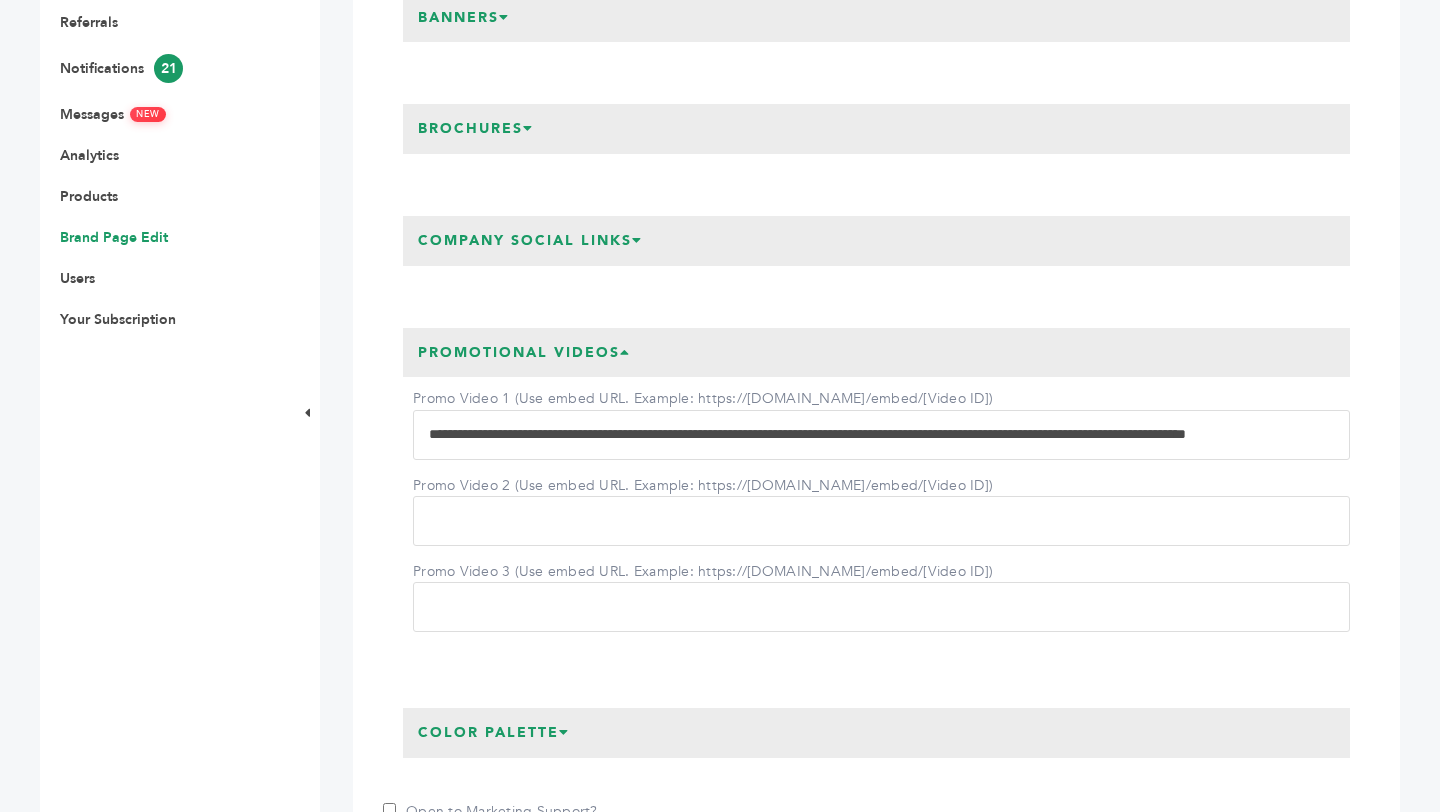 scroll, scrollTop: 0, scrollLeft: 141, axis: horizontal 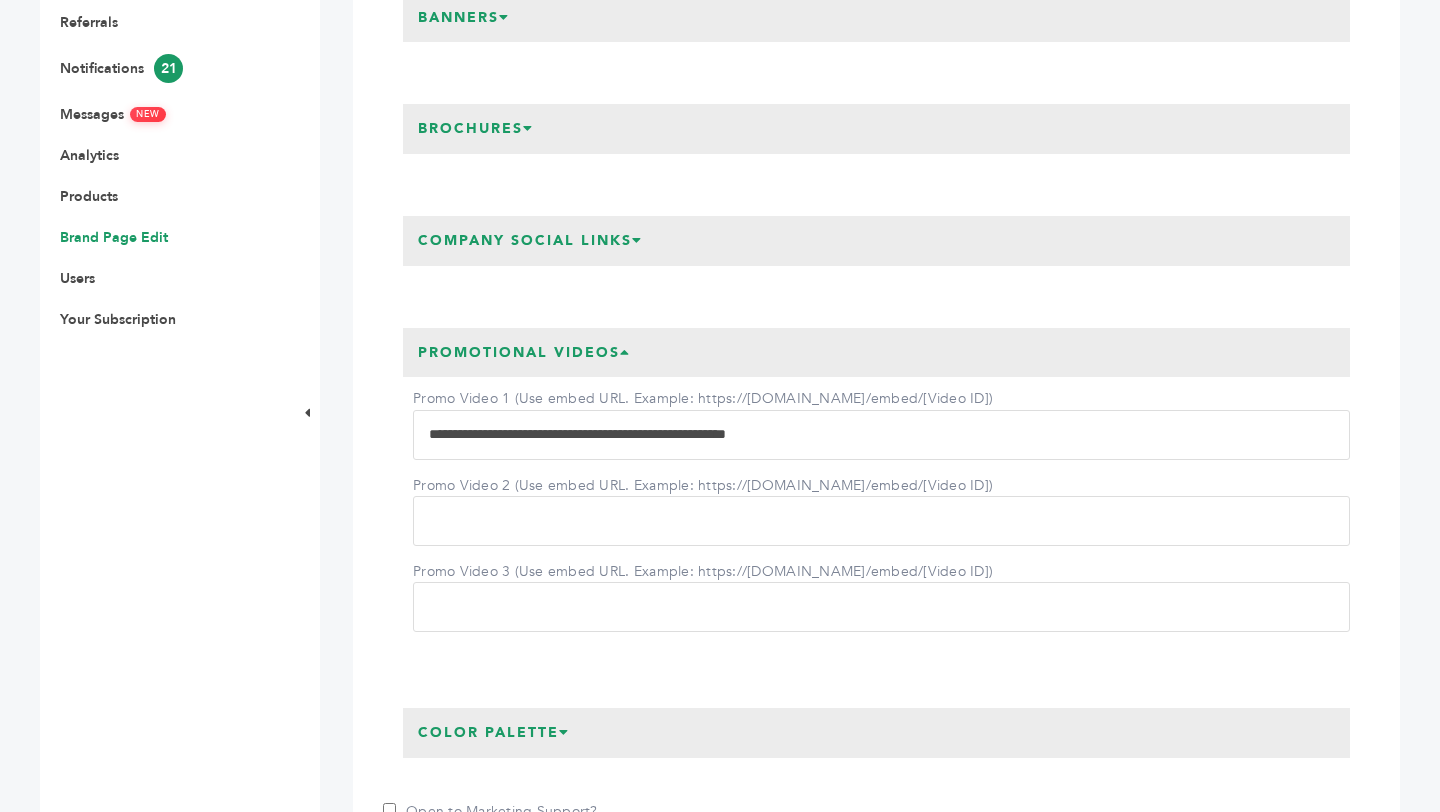 click on "**********" at bounding box center (876, 646) 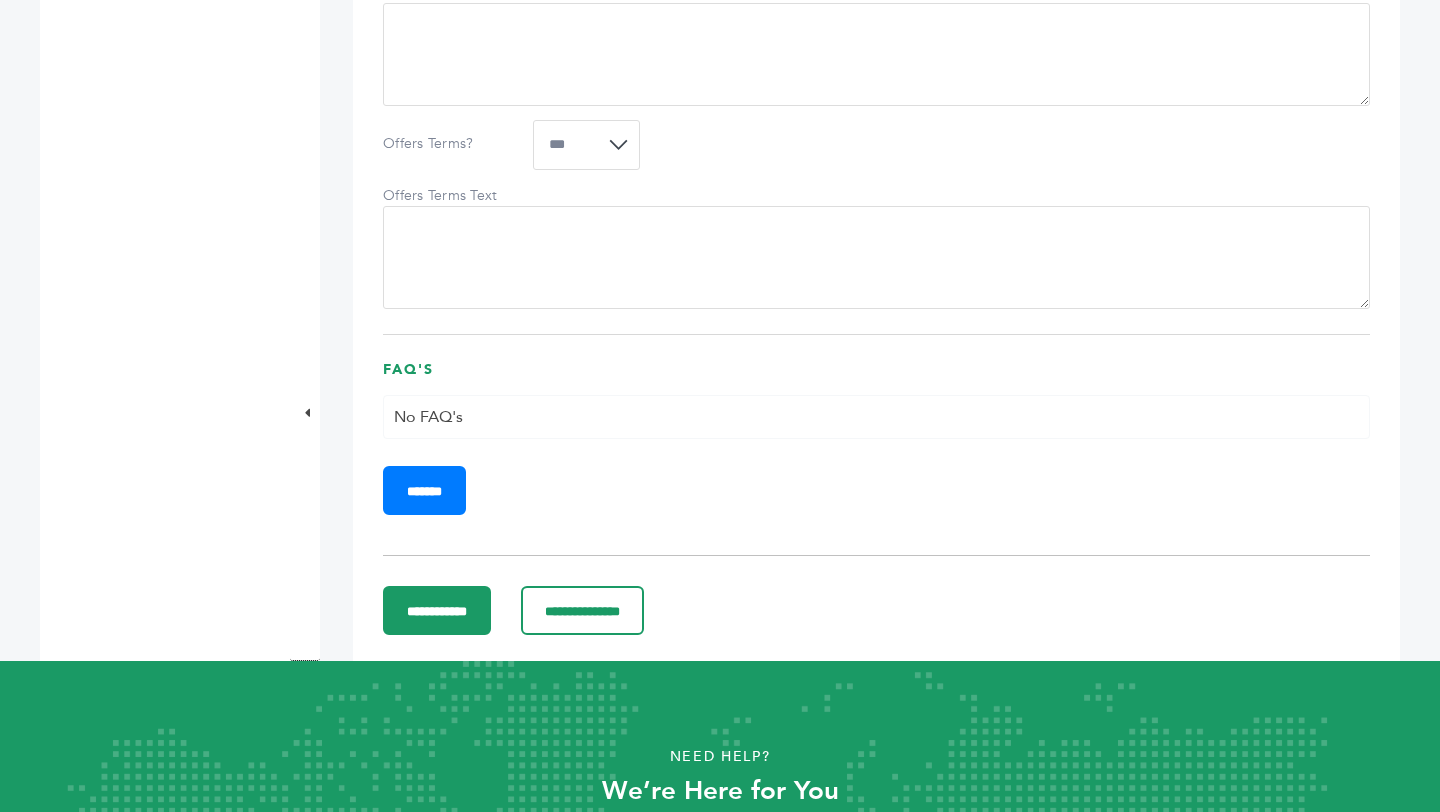 scroll, scrollTop: 1955, scrollLeft: 0, axis: vertical 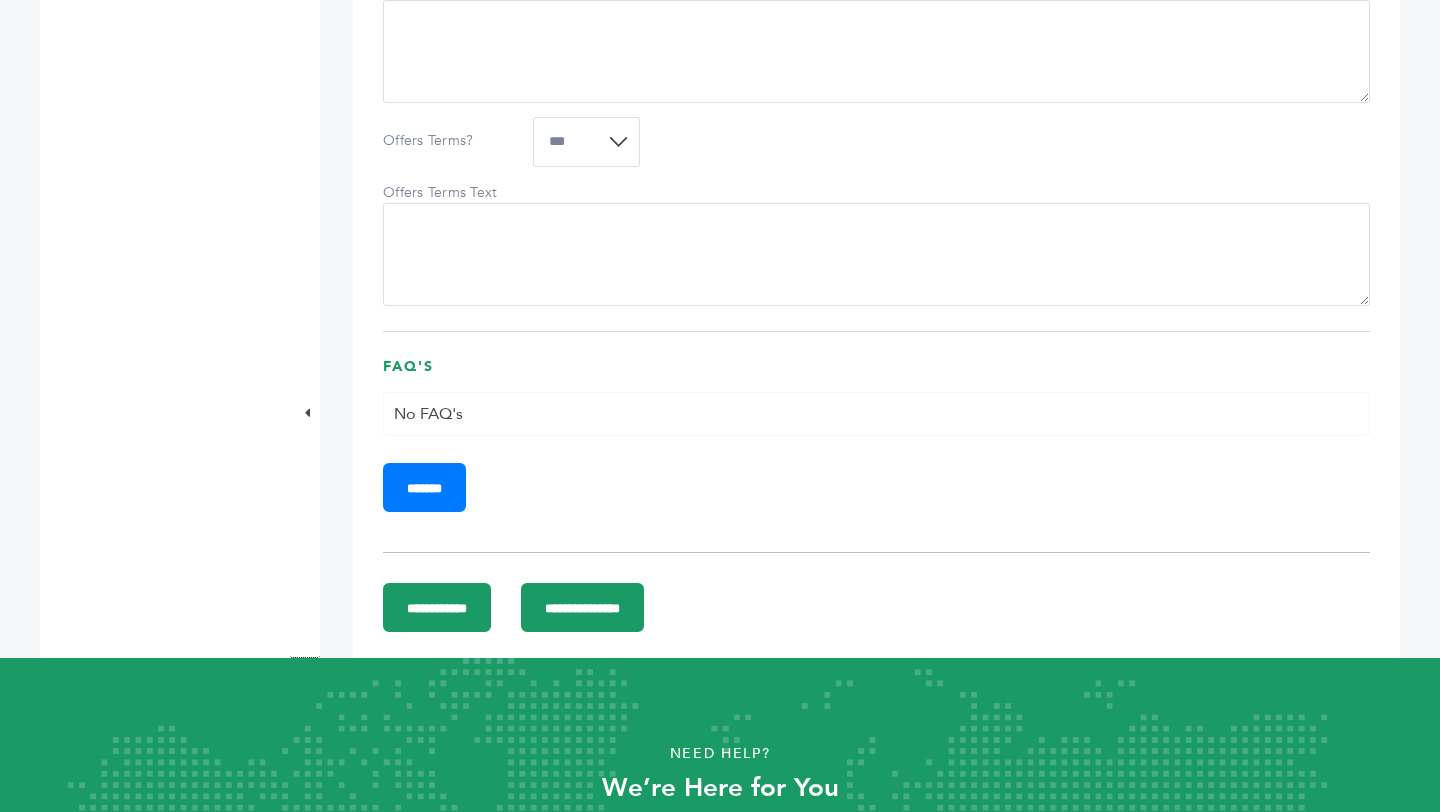 click on "**********" at bounding box center [582, 607] 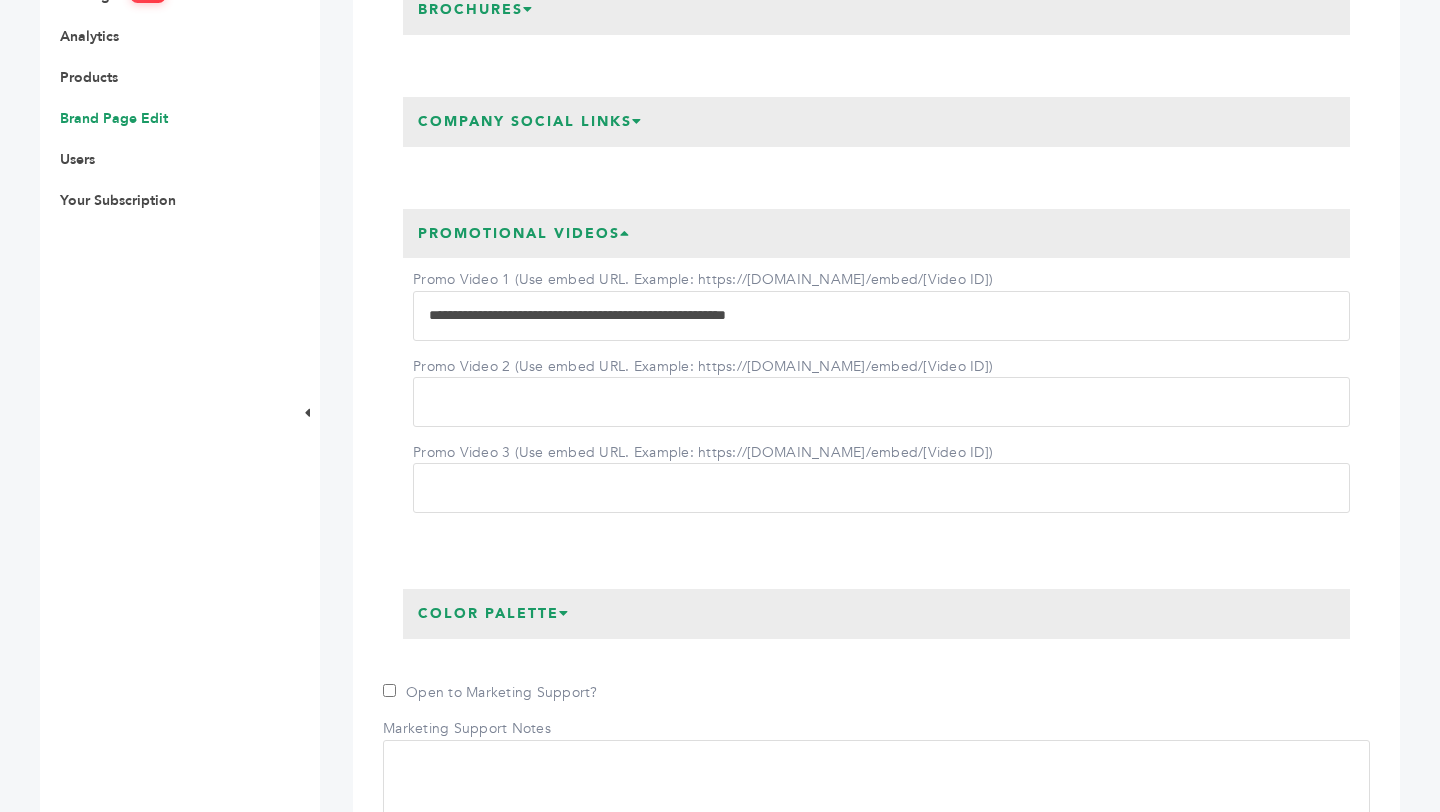 scroll, scrollTop: 935, scrollLeft: 0, axis: vertical 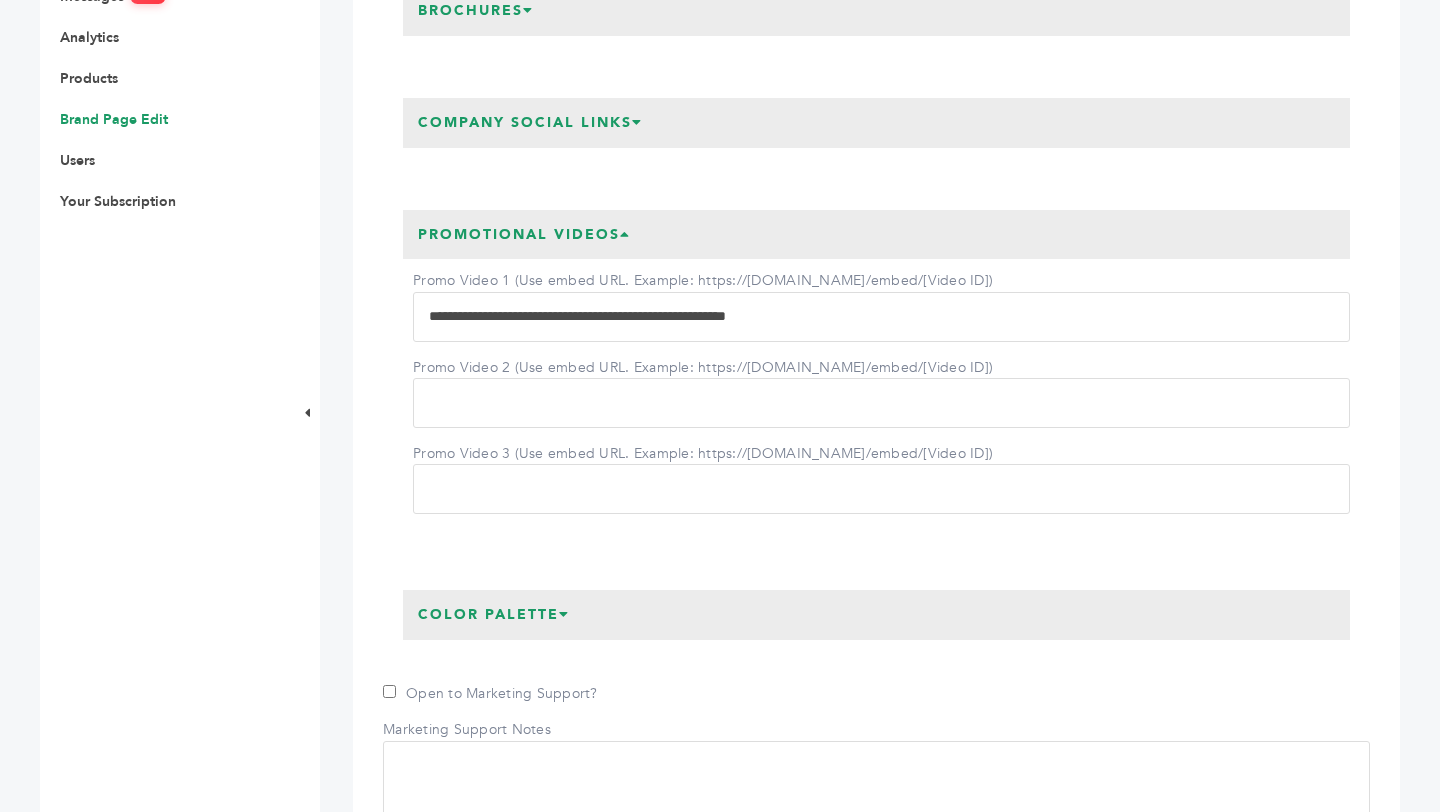 click on "**********" at bounding box center (881, 317) 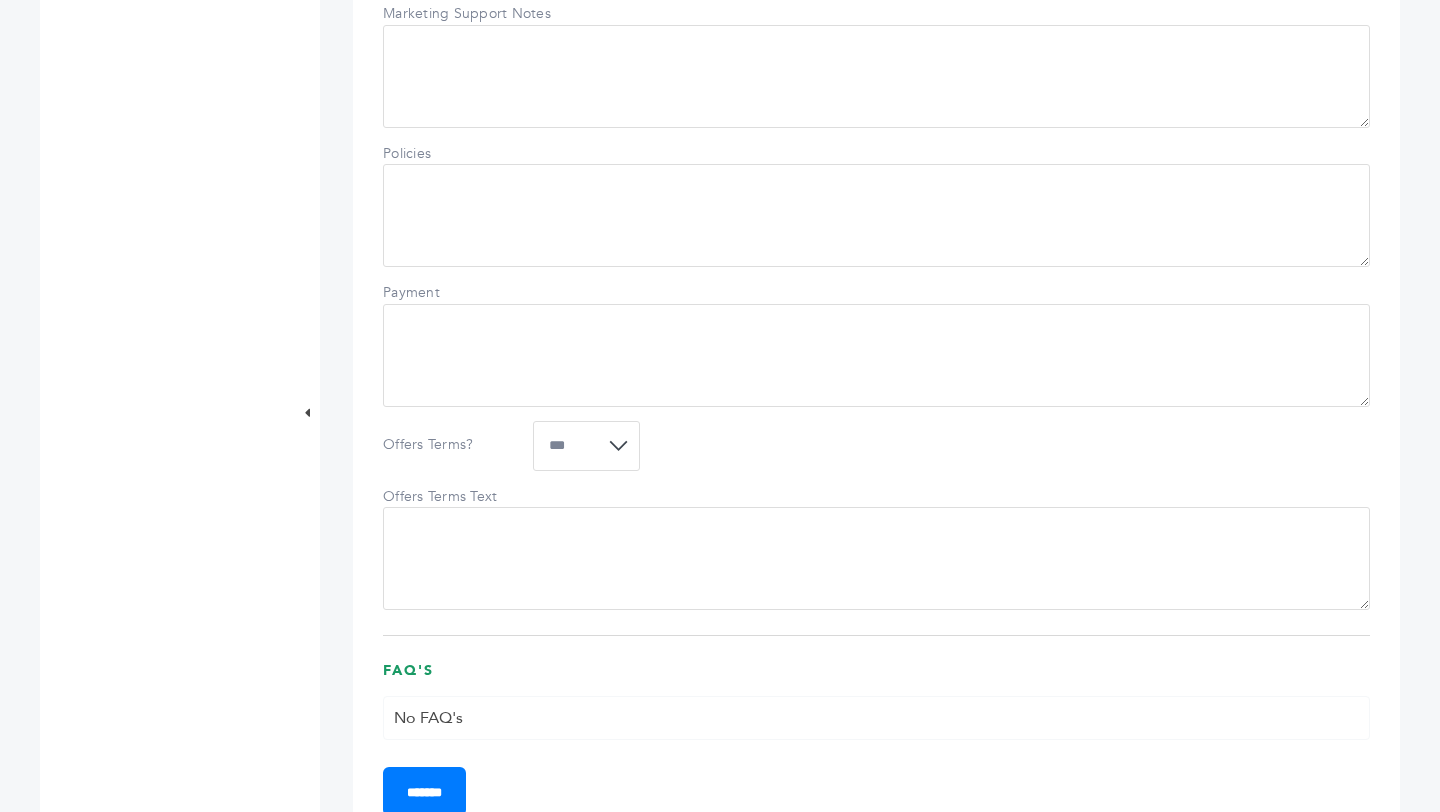 scroll, scrollTop: 2205, scrollLeft: 0, axis: vertical 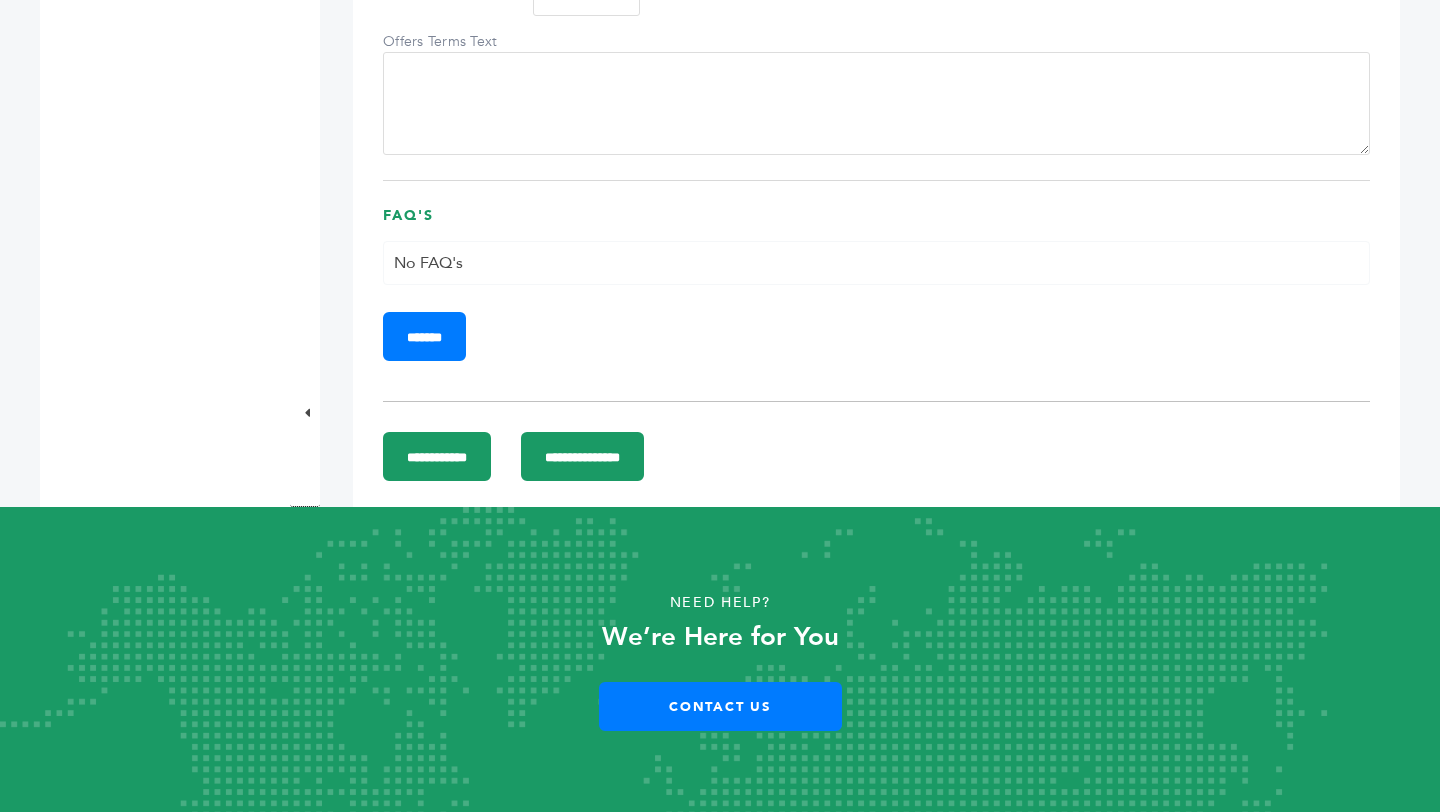 click on "**********" at bounding box center (582, 456) 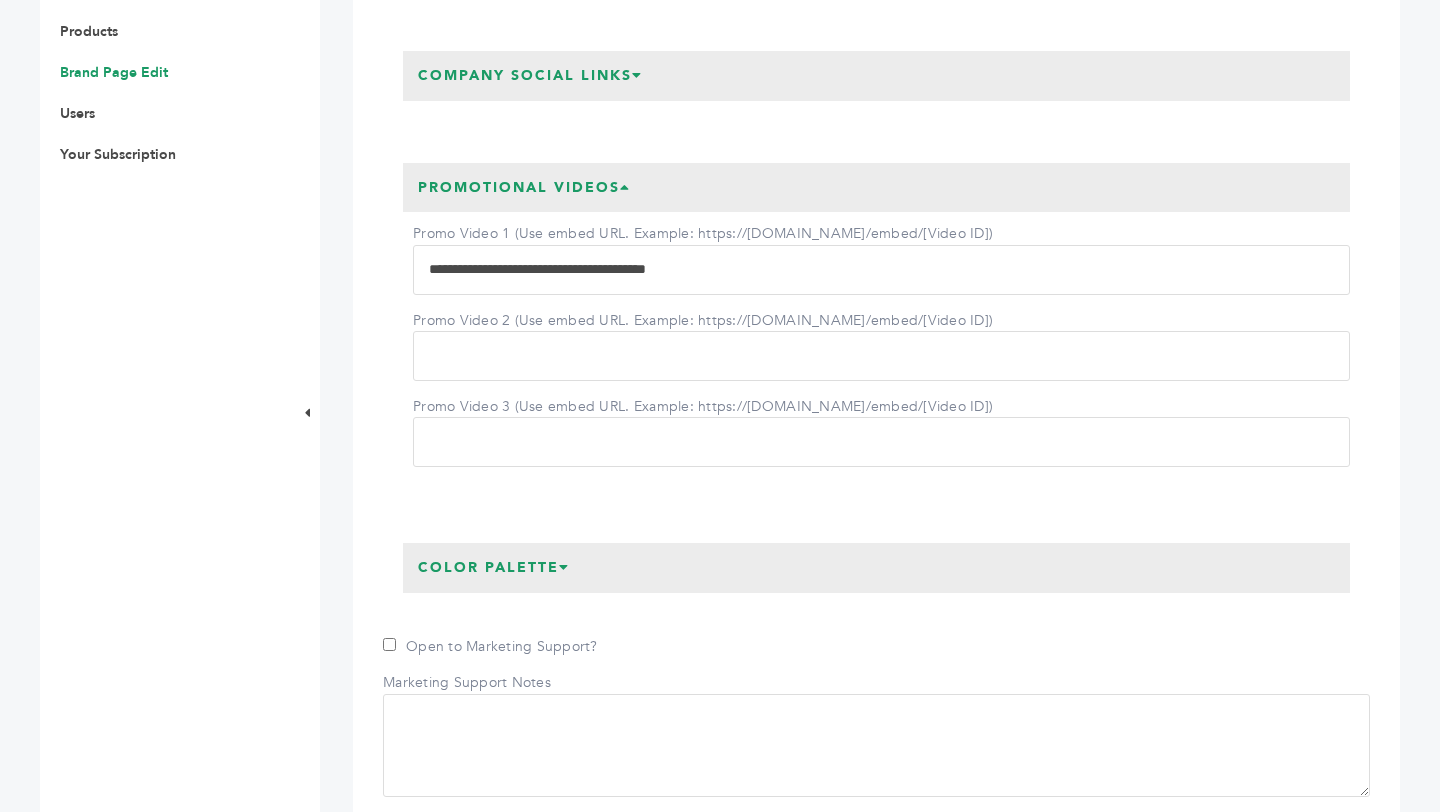 scroll, scrollTop: 976, scrollLeft: 0, axis: vertical 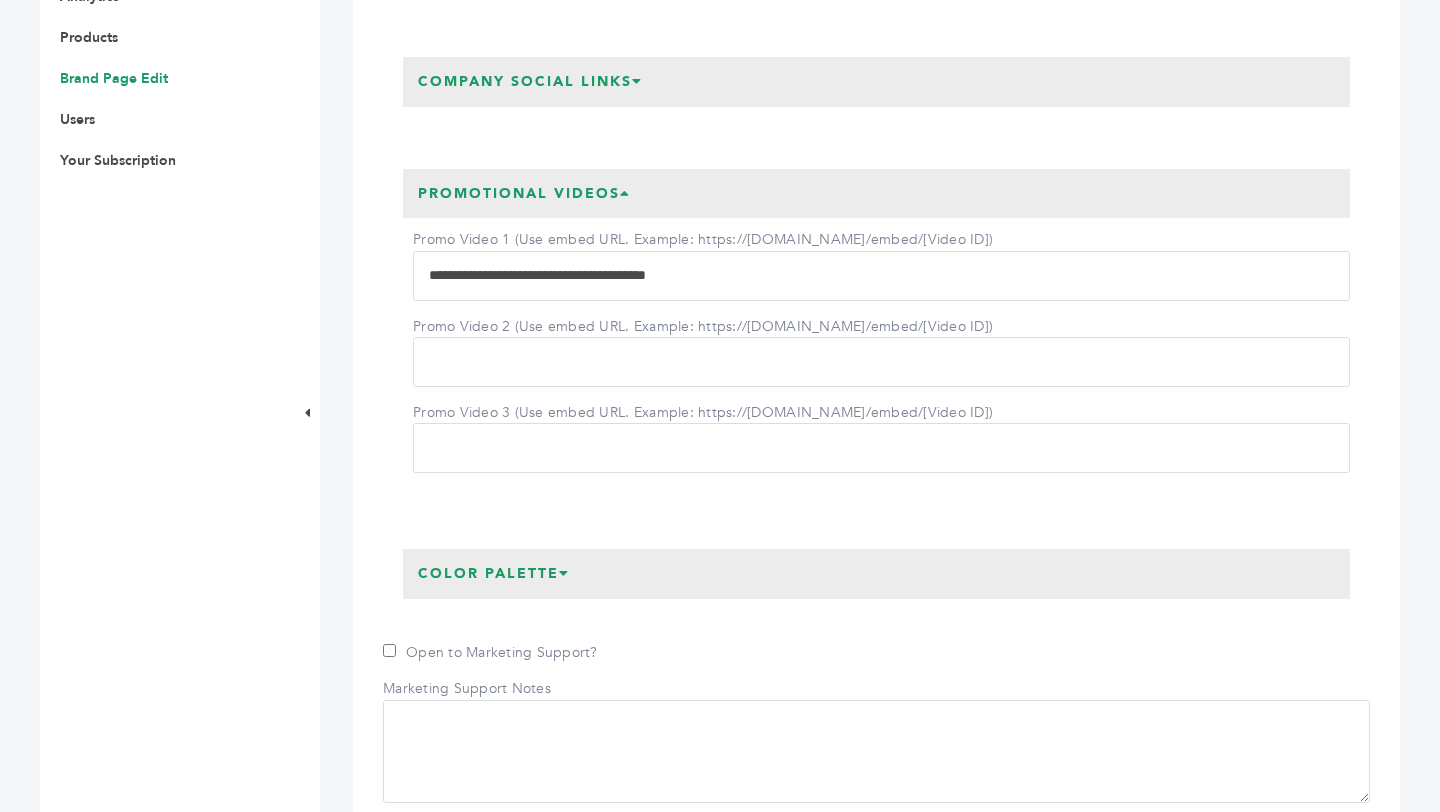 click on "**********" at bounding box center (881, 276) 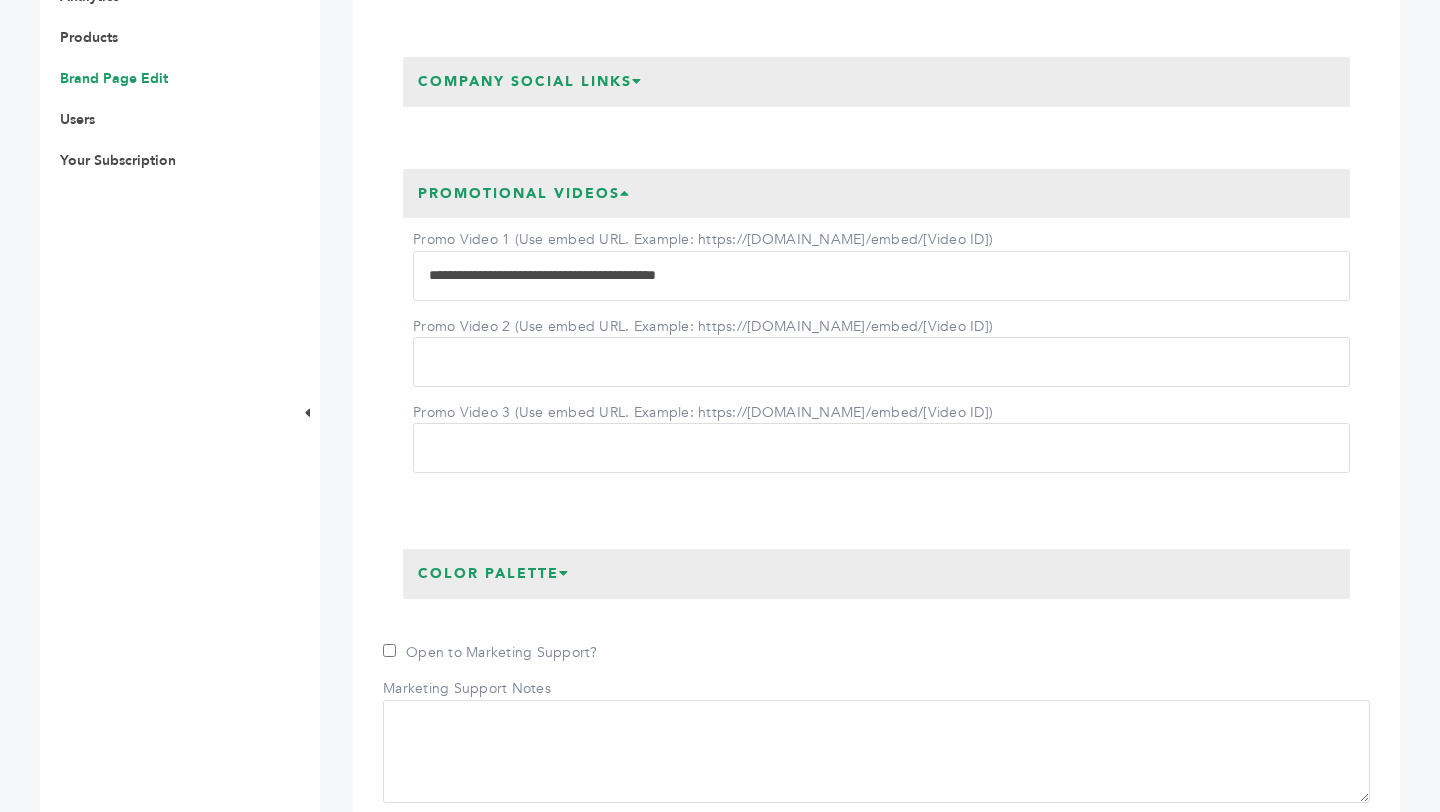 paste on "**********" 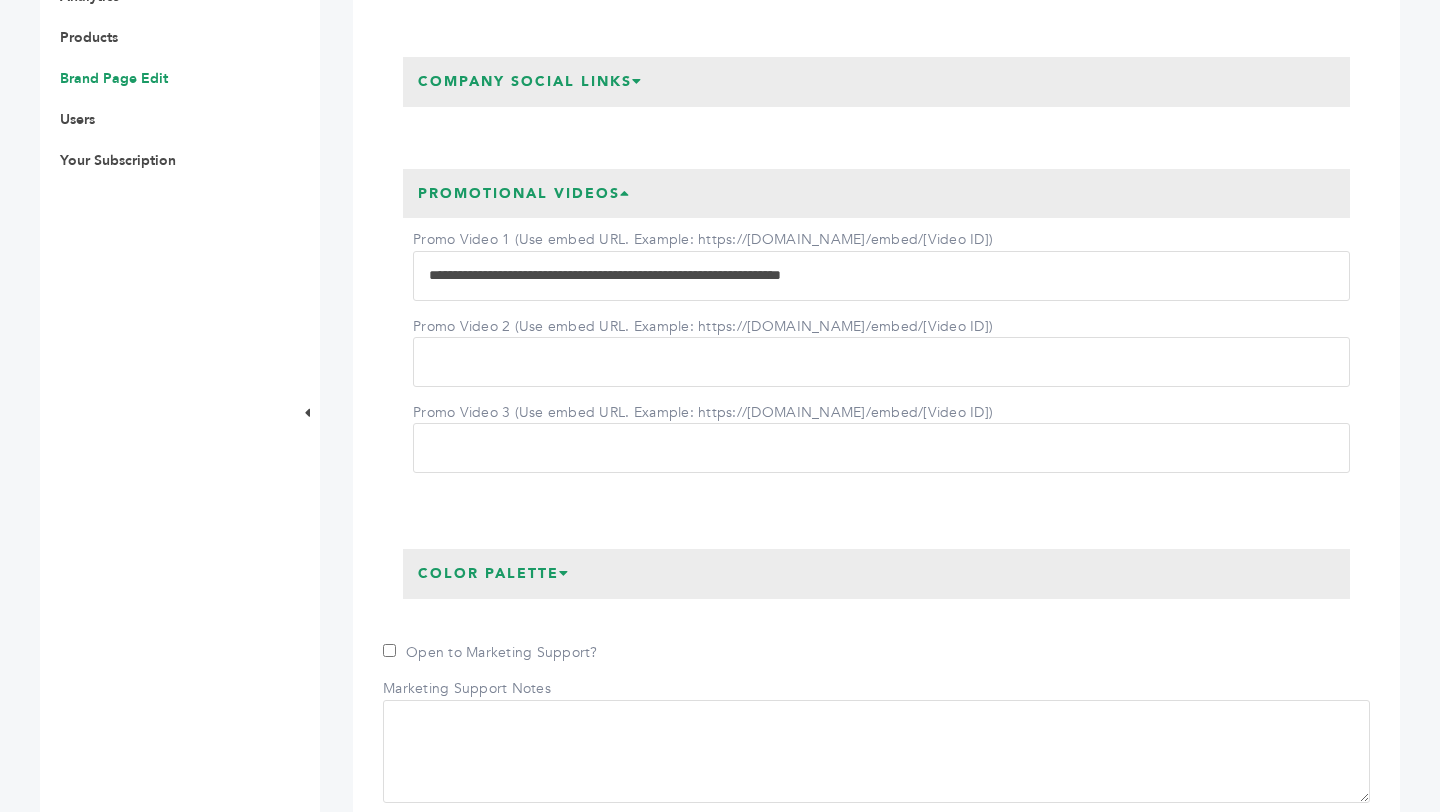 click on "**********" at bounding box center (881, 276) 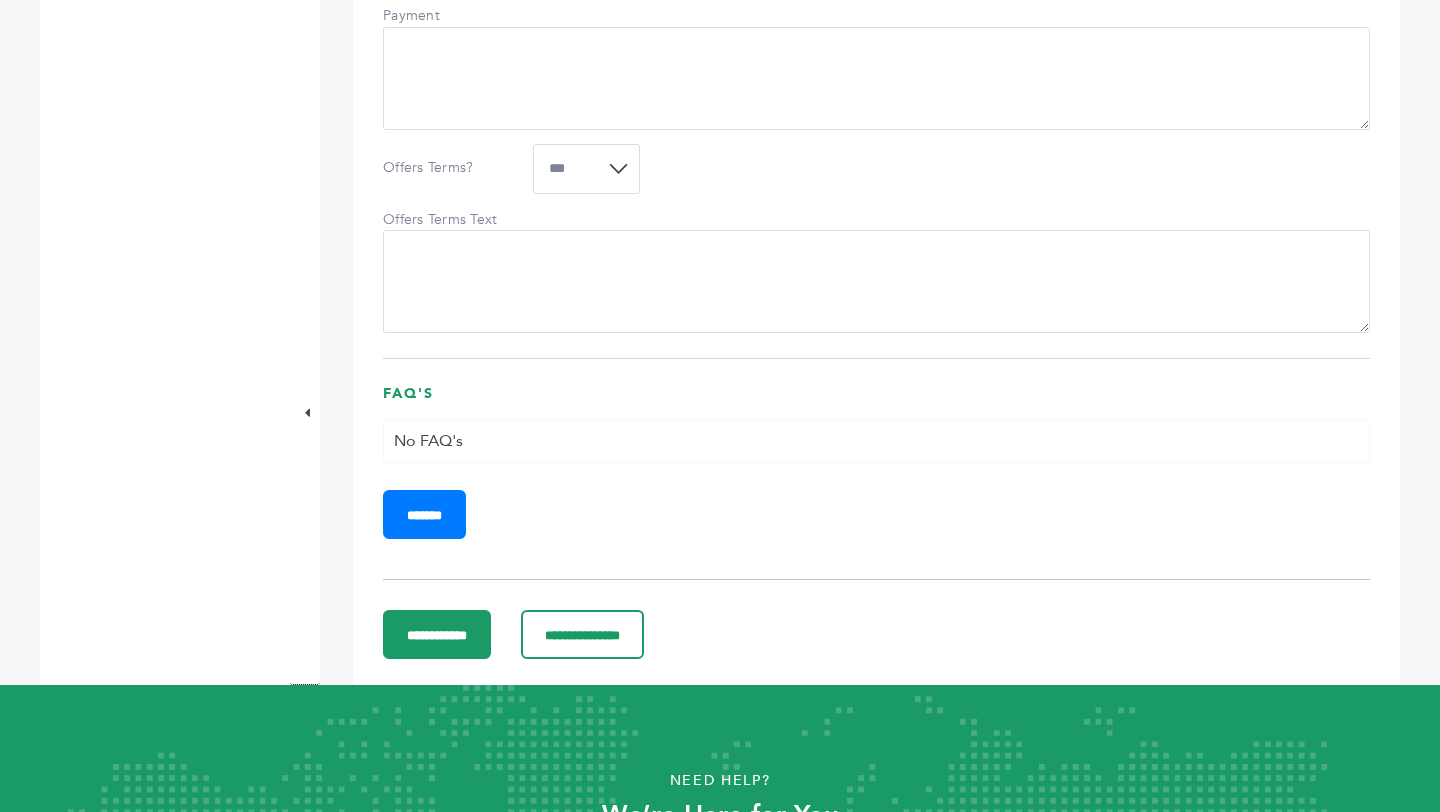 scroll, scrollTop: 1959, scrollLeft: 0, axis: vertical 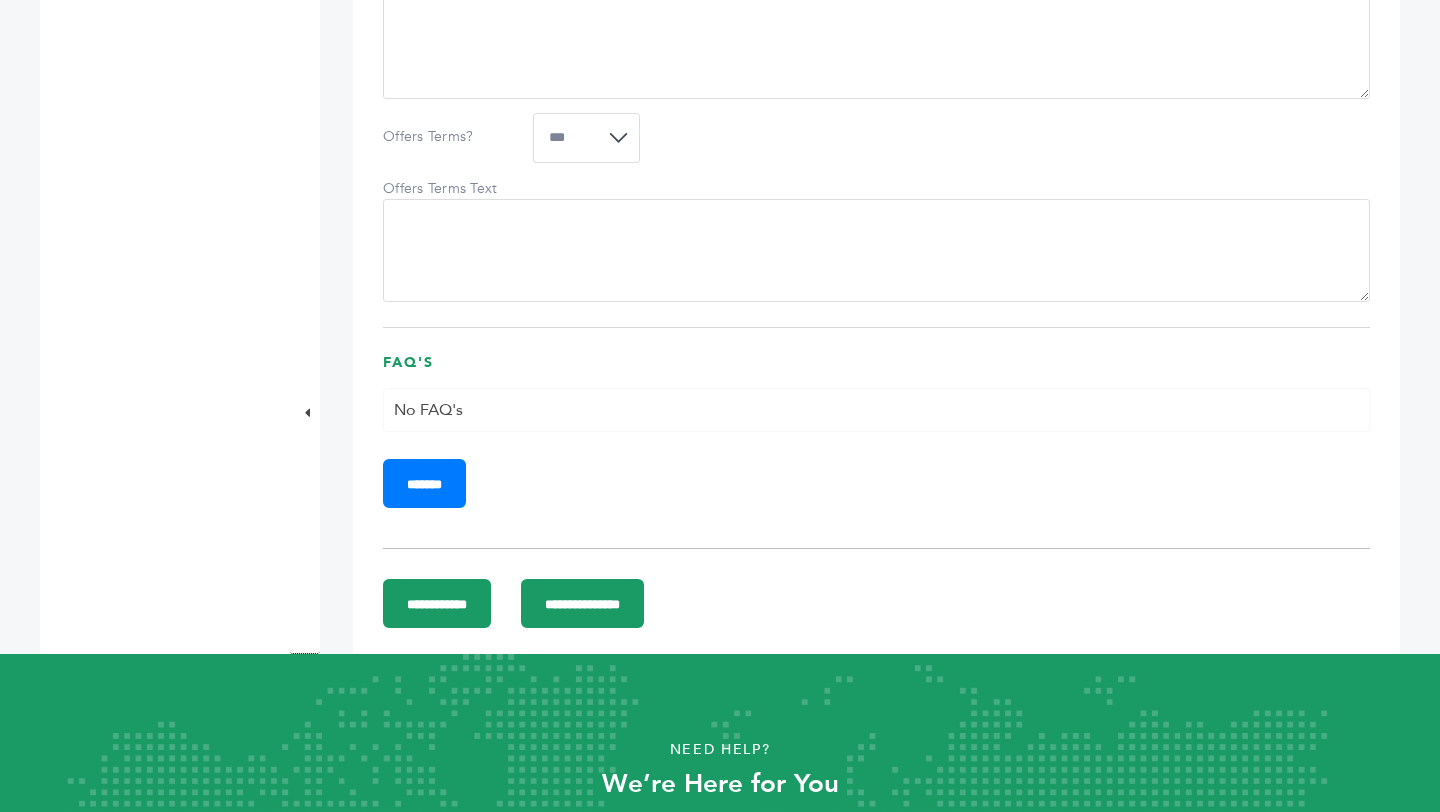 type on "**********" 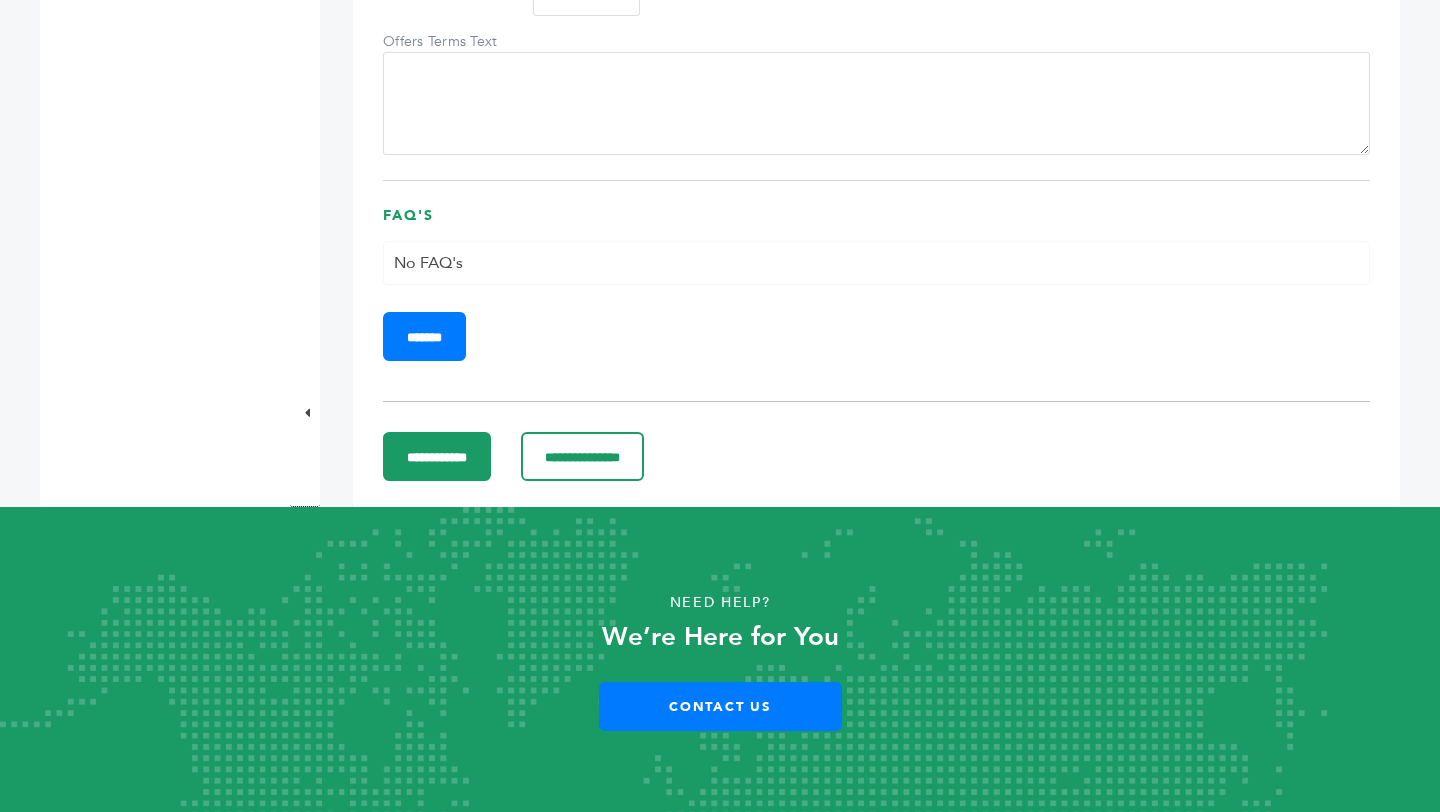 scroll, scrollTop: 2205, scrollLeft: 0, axis: vertical 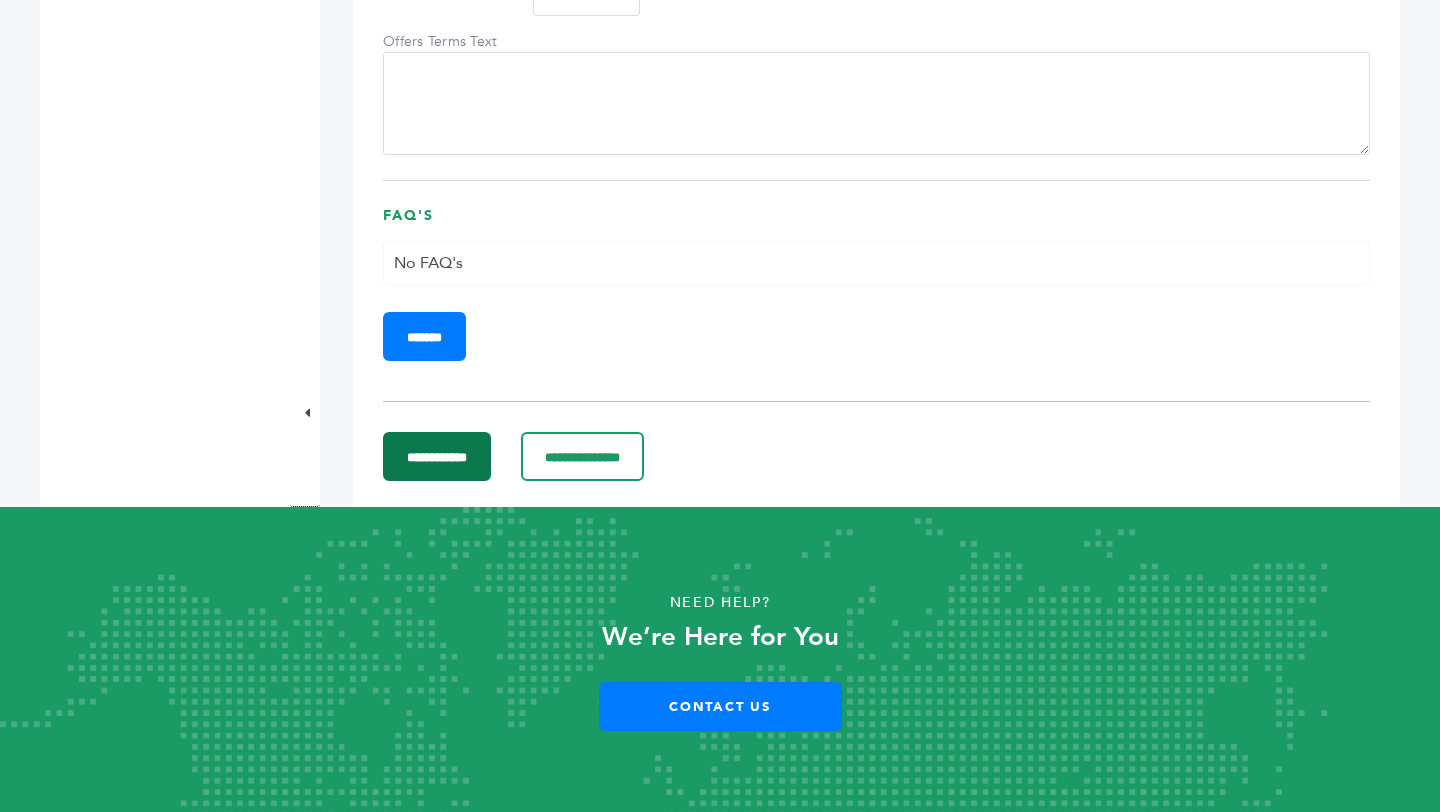 click on "**********" at bounding box center [437, 456] 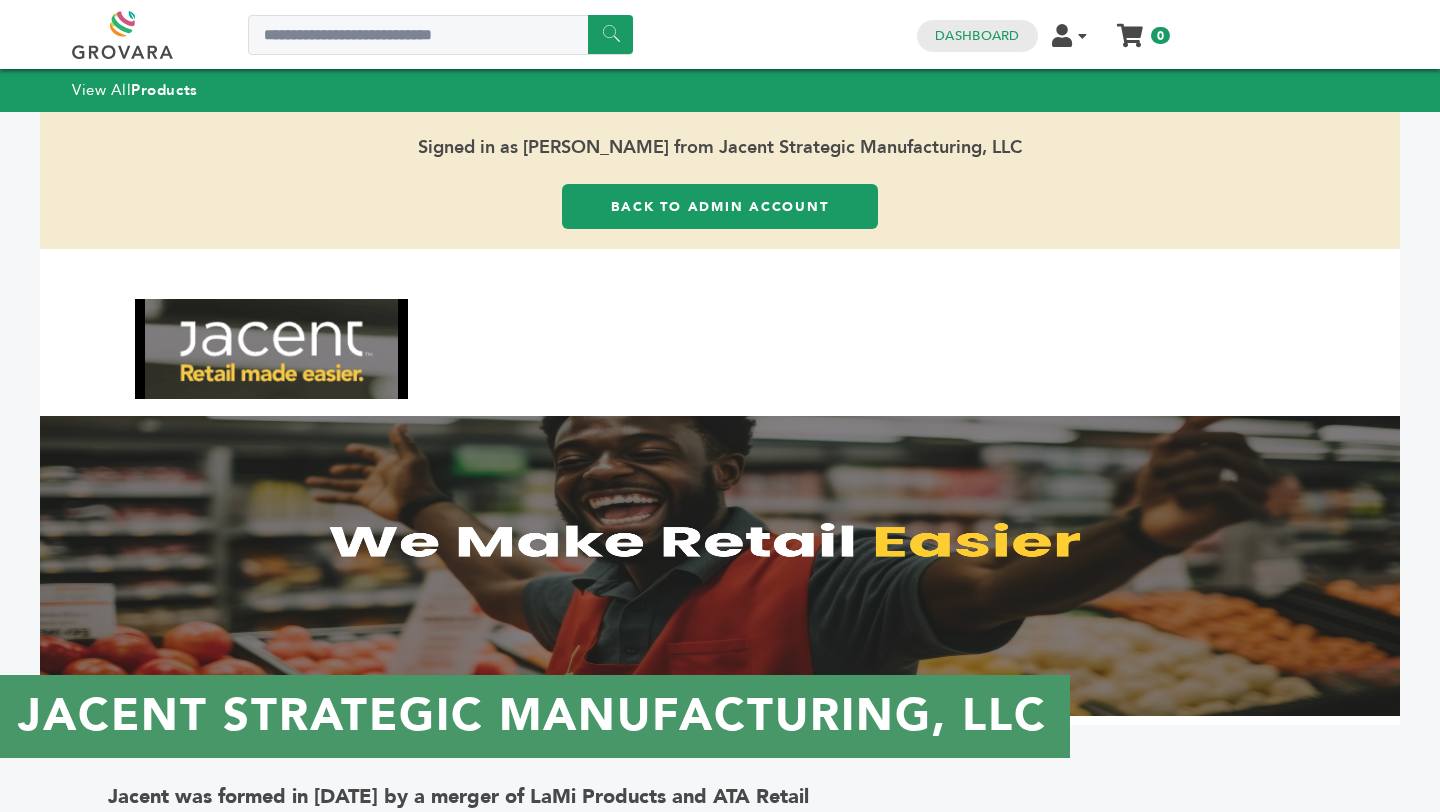 scroll, scrollTop: 0, scrollLeft: 0, axis: both 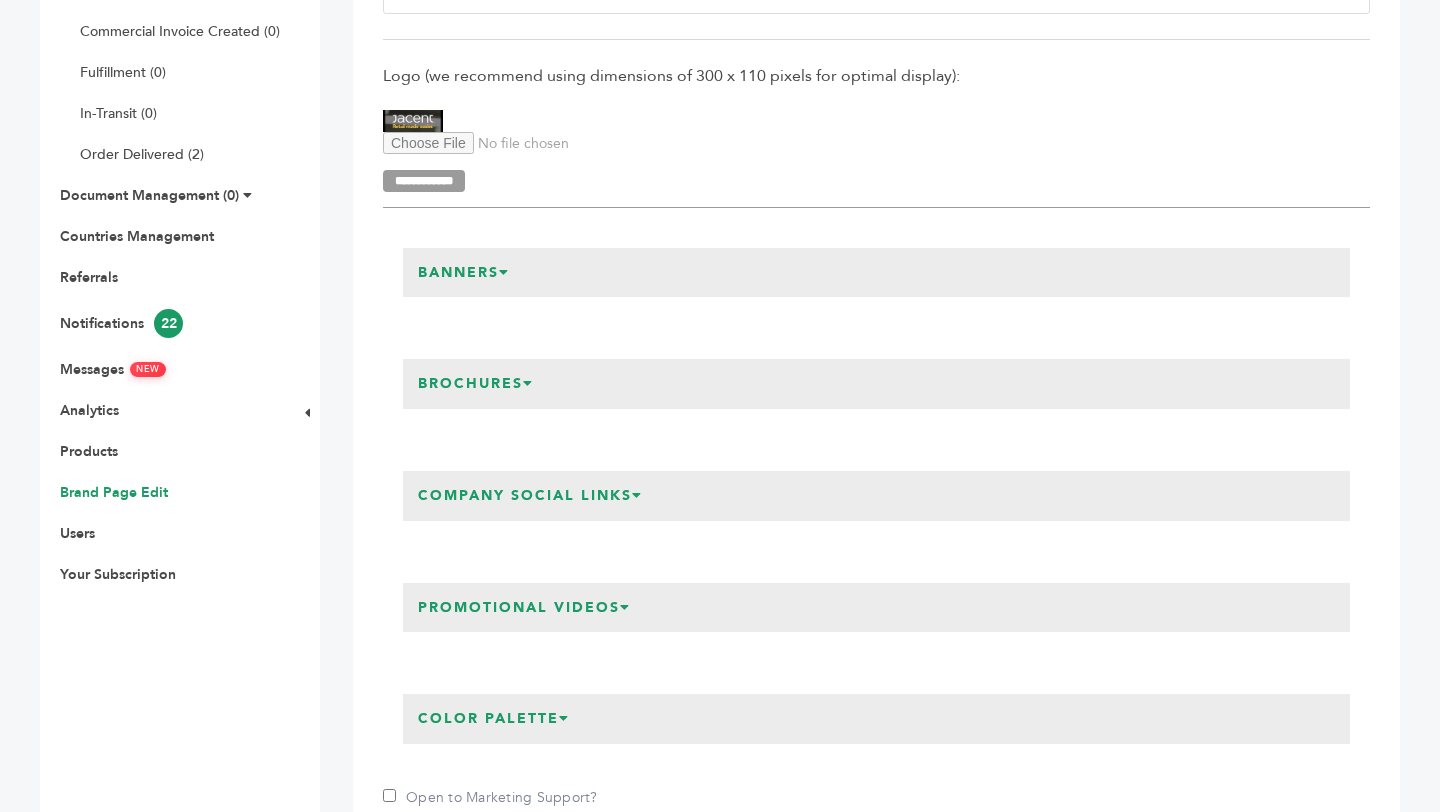 click on "Promotional Videos" at bounding box center (524, 608) 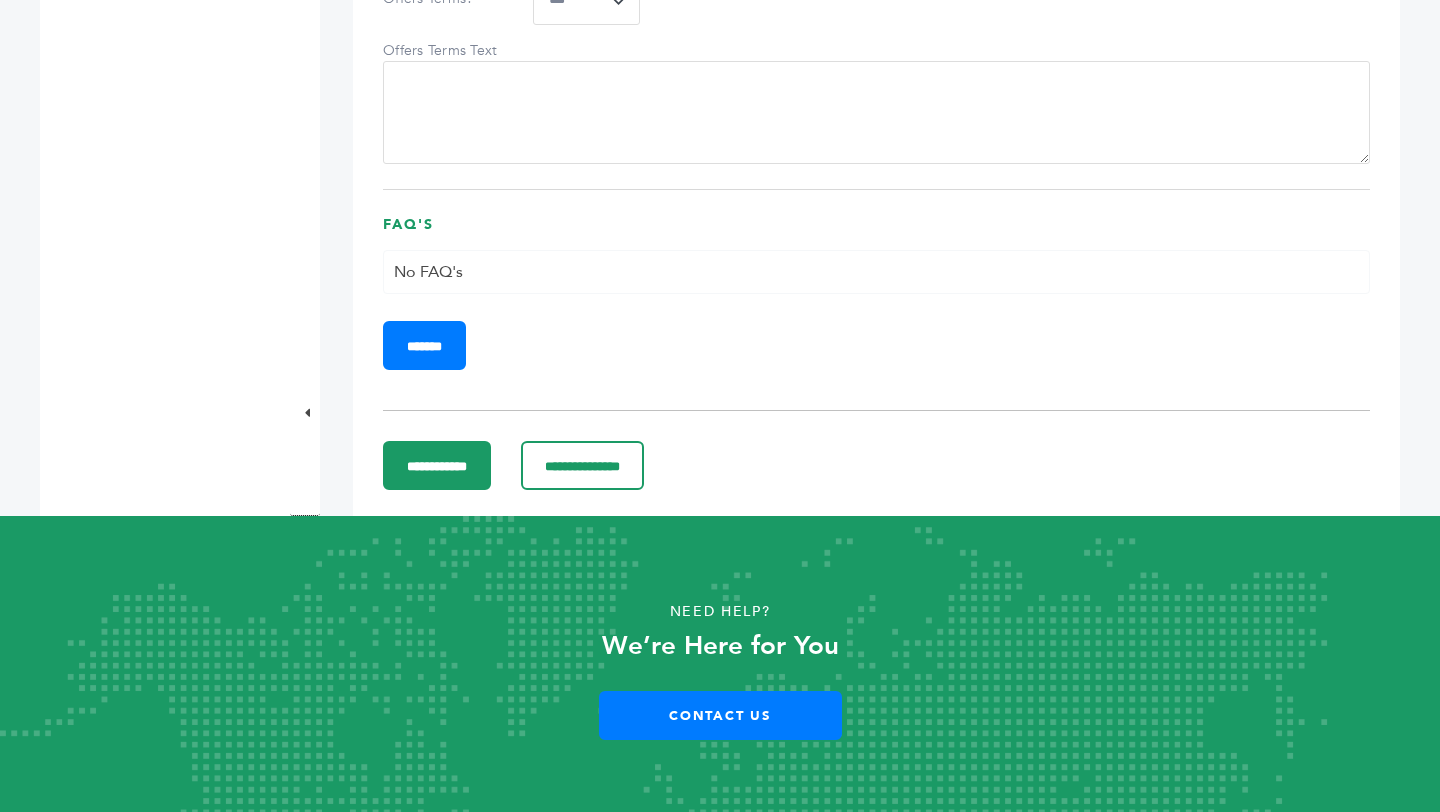 scroll, scrollTop: 2133, scrollLeft: 0, axis: vertical 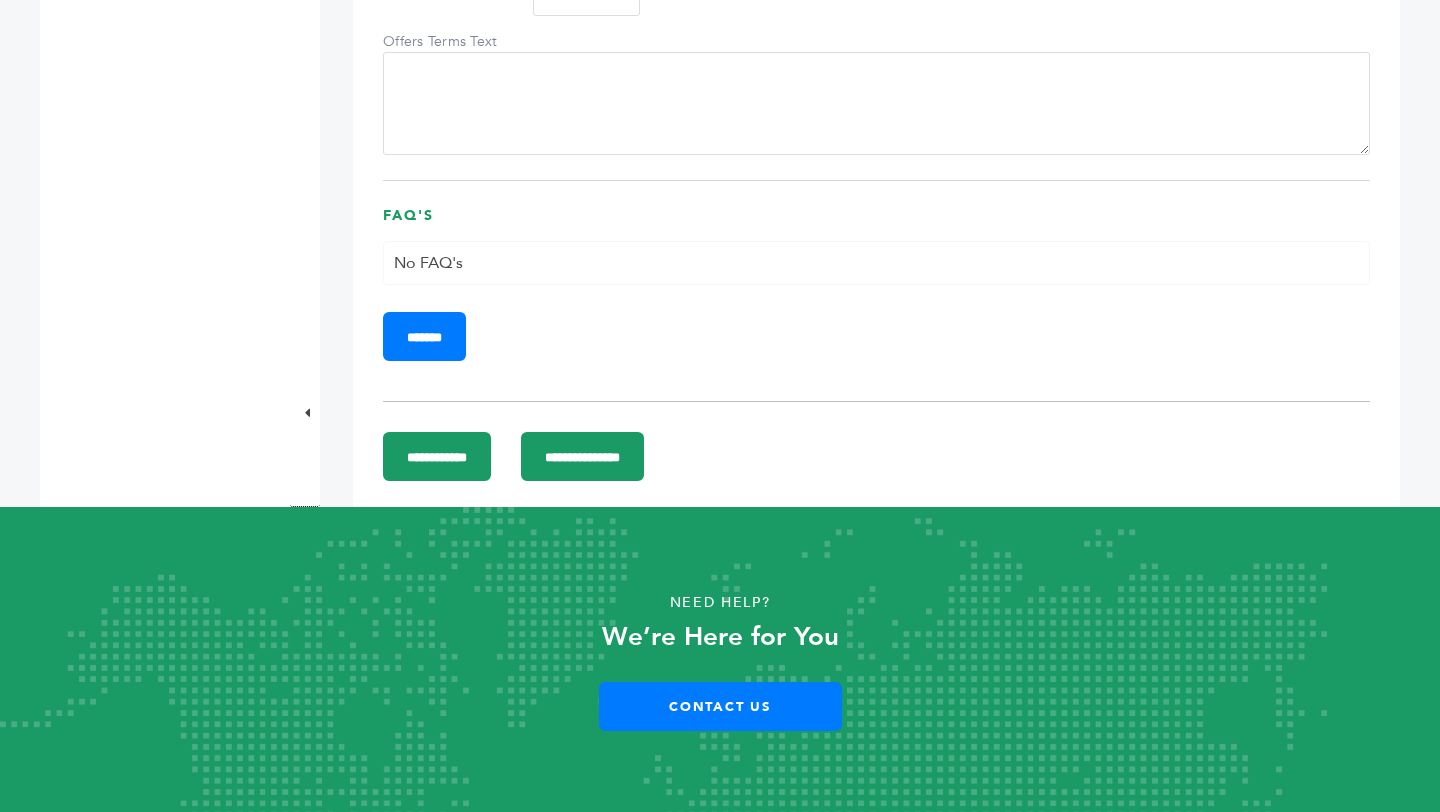 click on "**********" at bounding box center [582, 456] 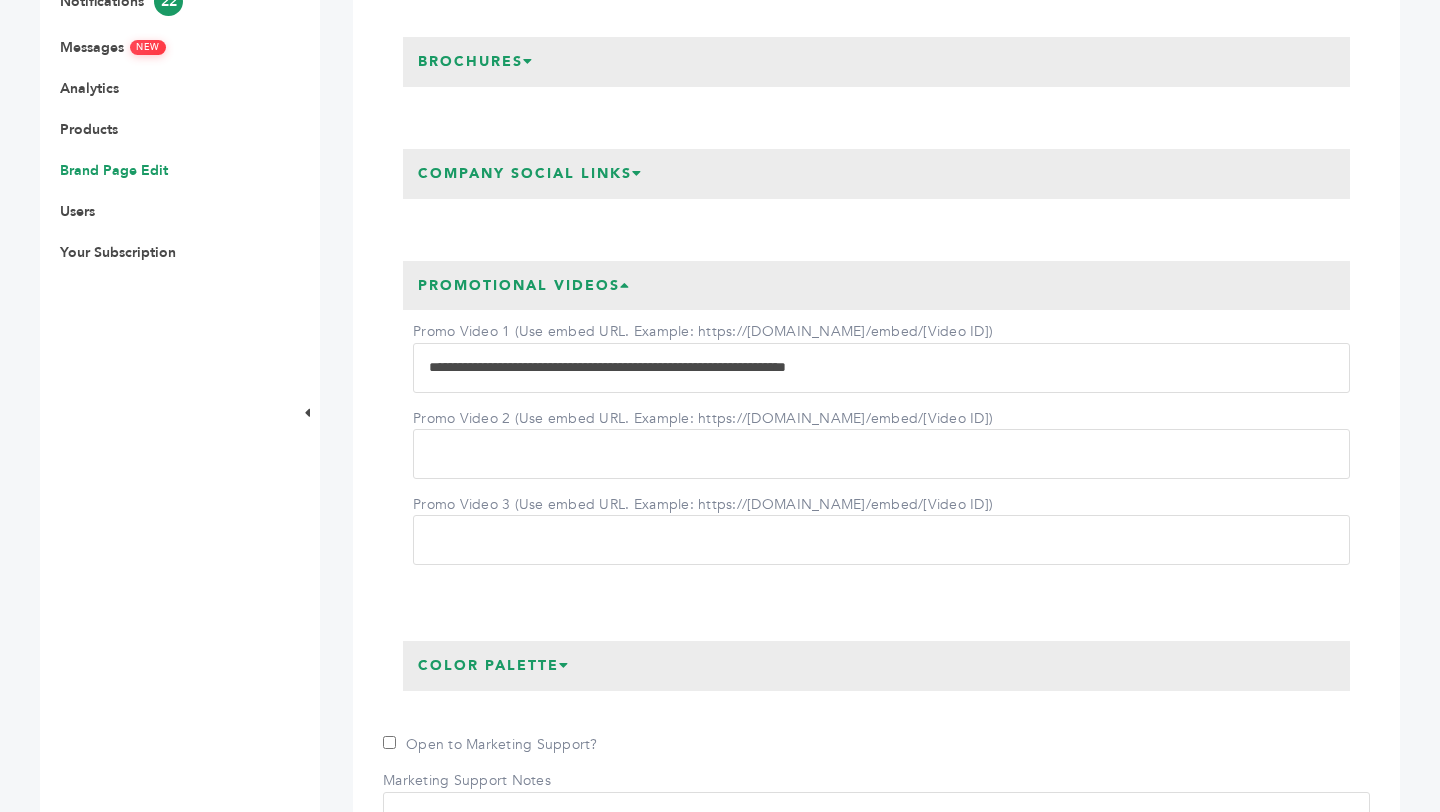 scroll, scrollTop: 870, scrollLeft: 0, axis: vertical 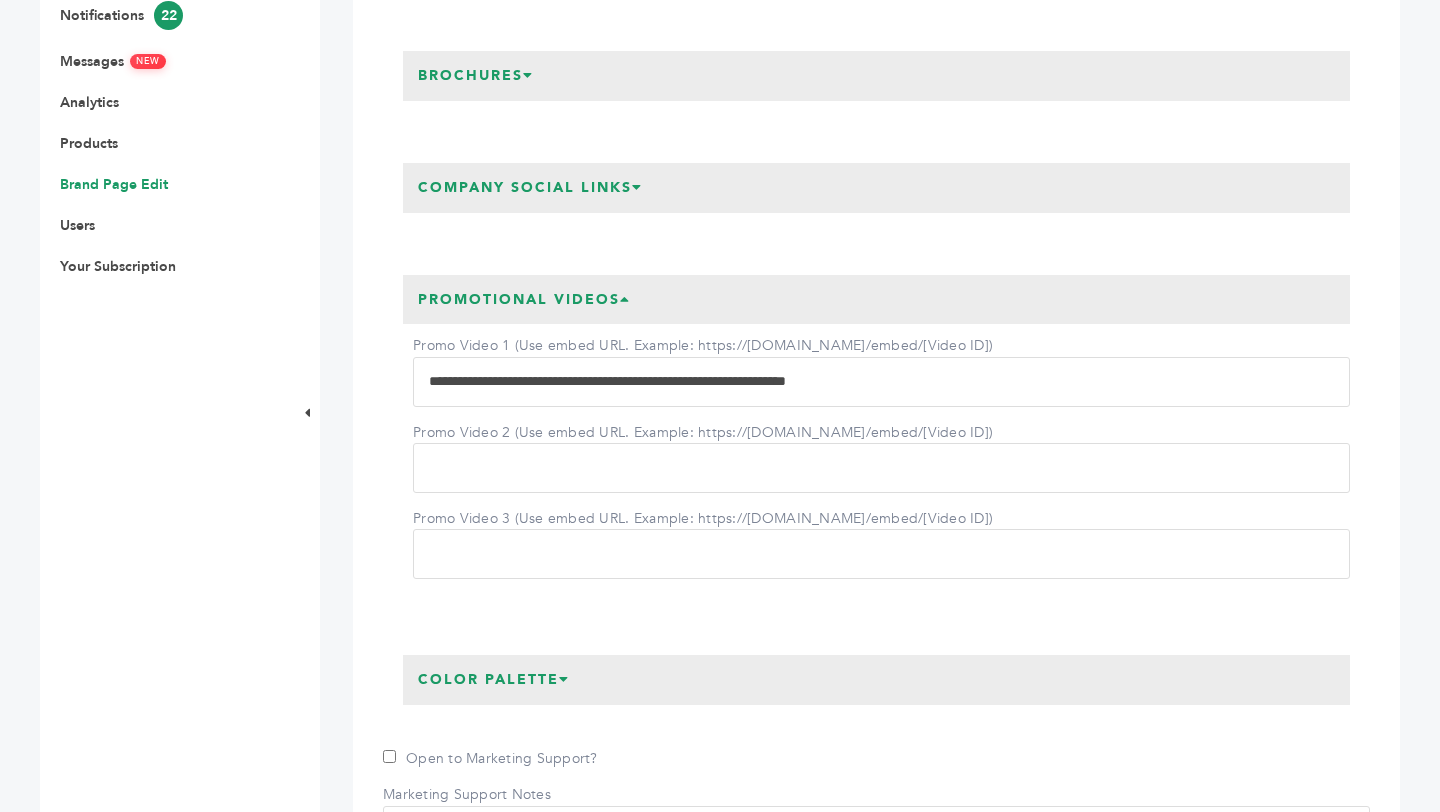drag, startPoint x: 939, startPoint y: 382, endPoint x: 401, endPoint y: 369, distance: 538.15704 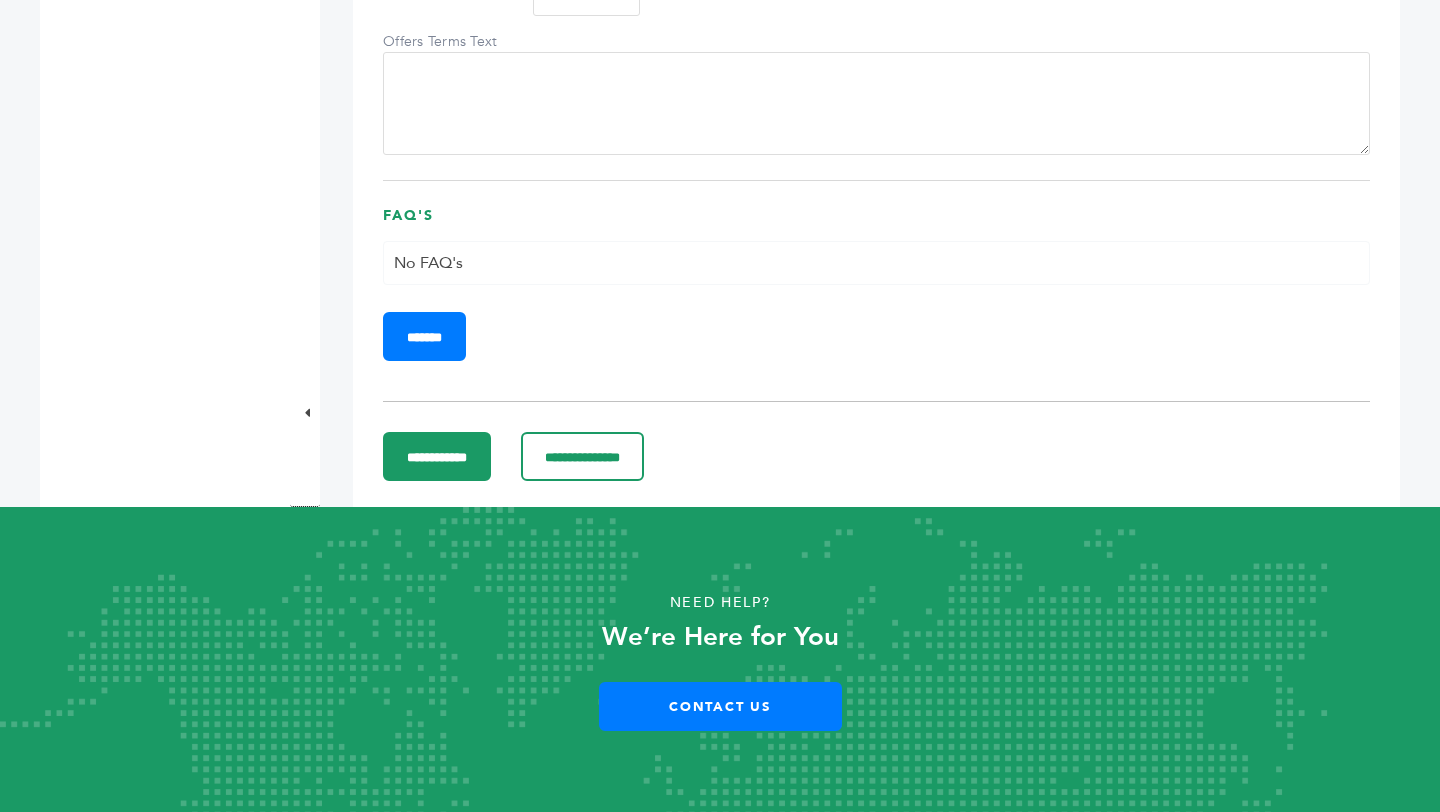 scroll, scrollTop: 2205, scrollLeft: 0, axis: vertical 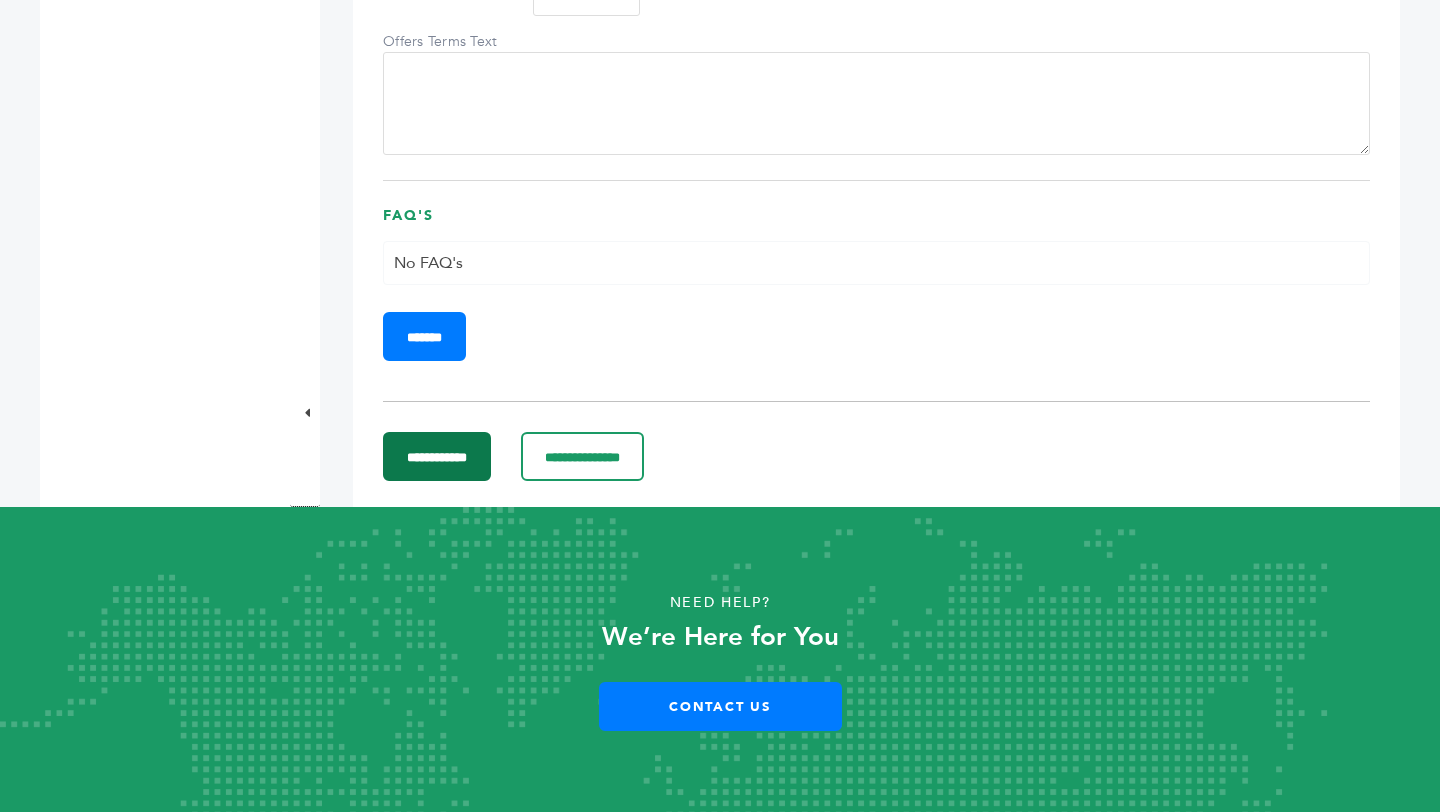 type 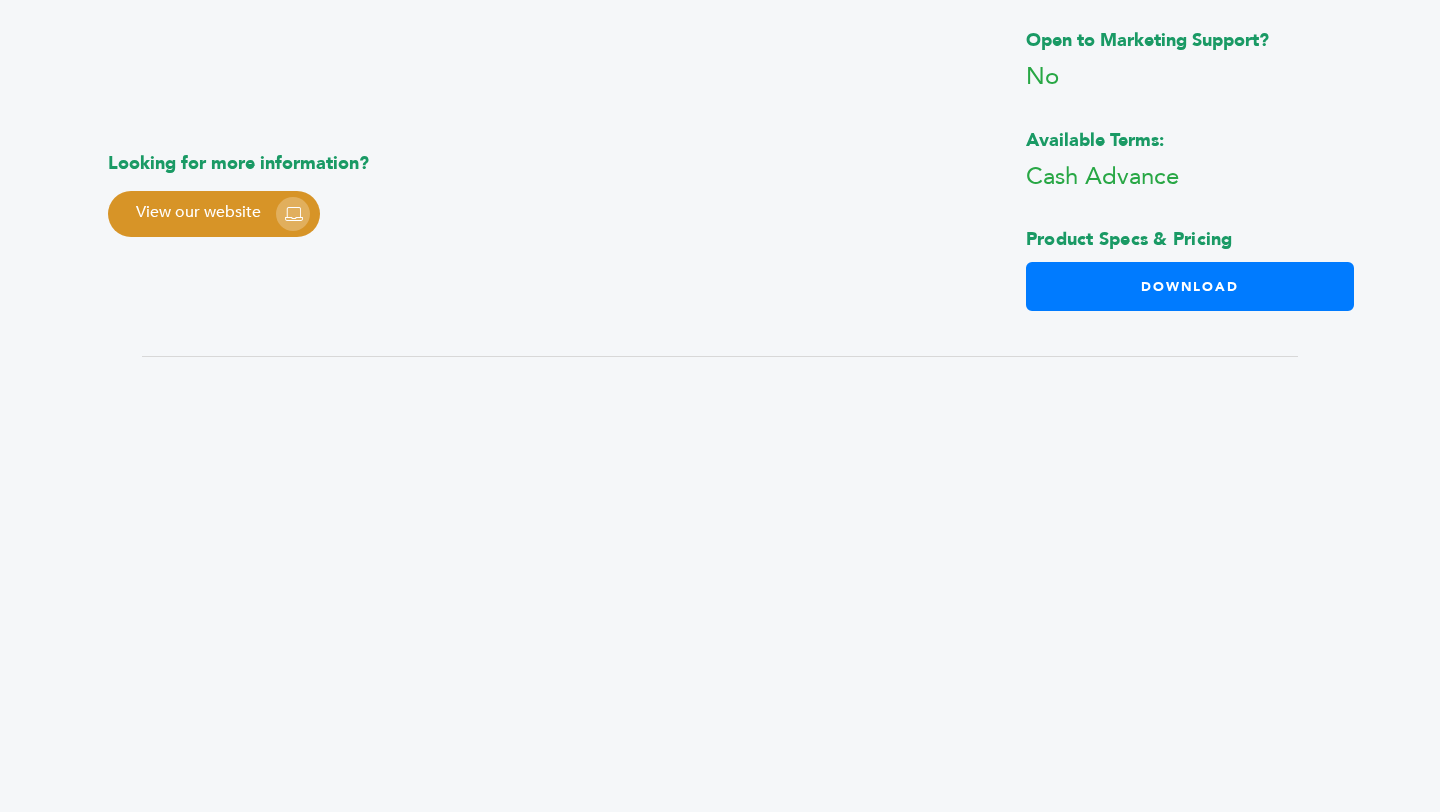 scroll, scrollTop: 1142, scrollLeft: 0, axis: vertical 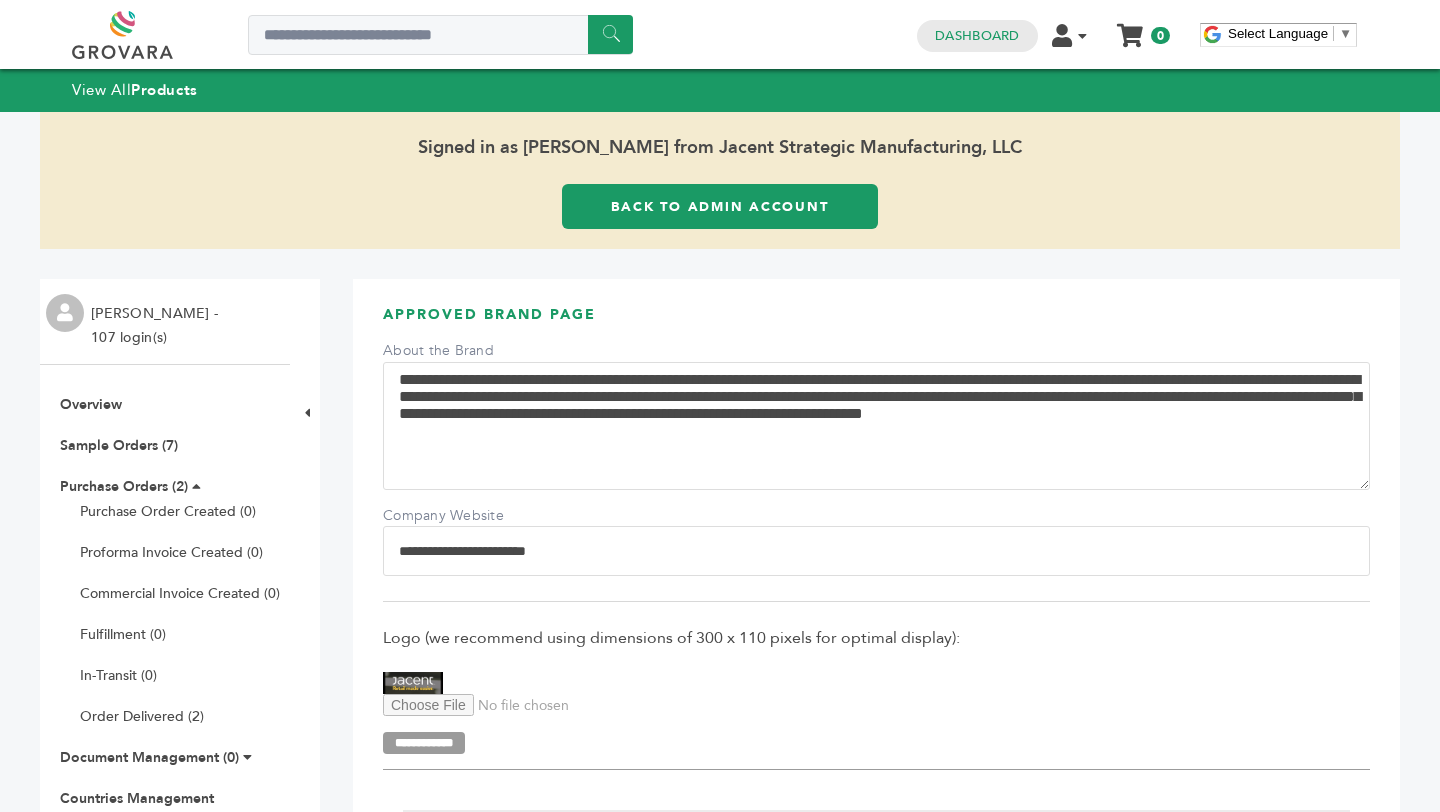 click on "Back to Admin Account" at bounding box center (720, 206) 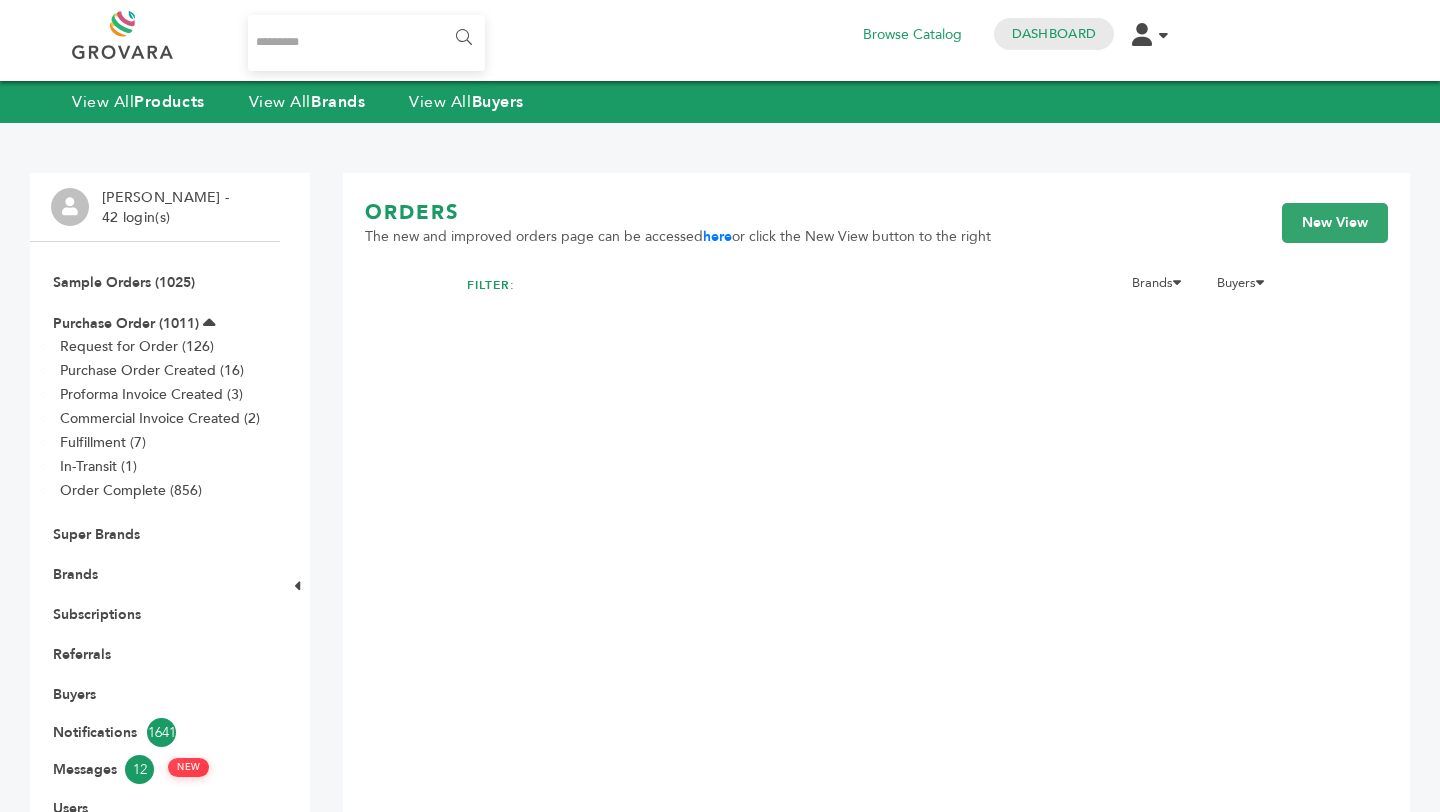 scroll, scrollTop: 0, scrollLeft: 0, axis: both 